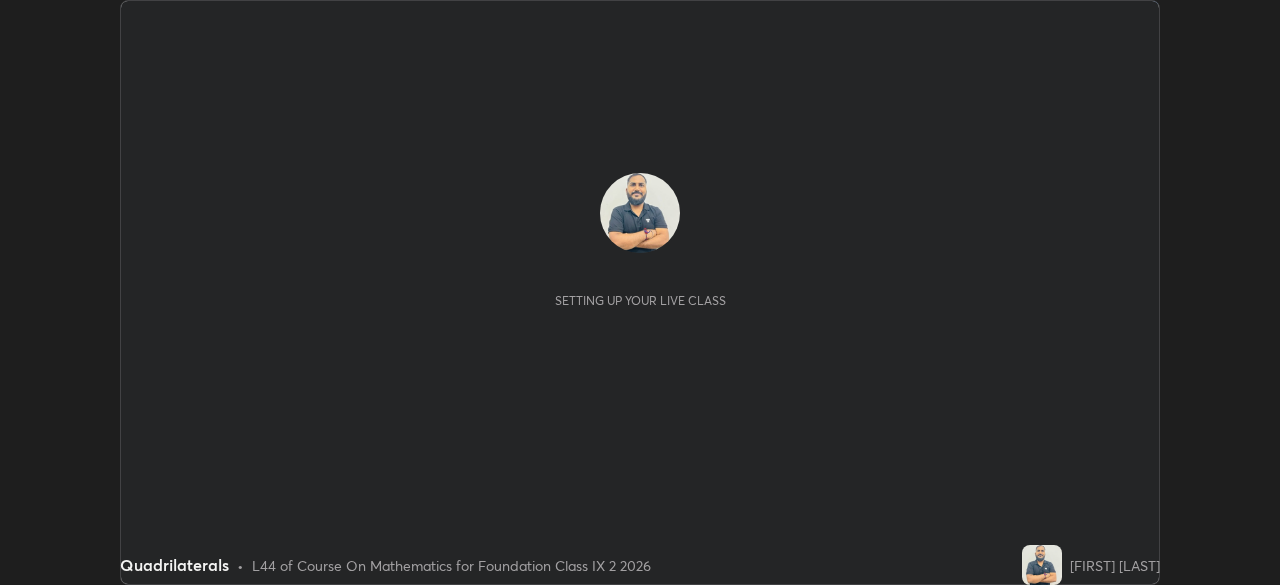 scroll, scrollTop: 0, scrollLeft: 0, axis: both 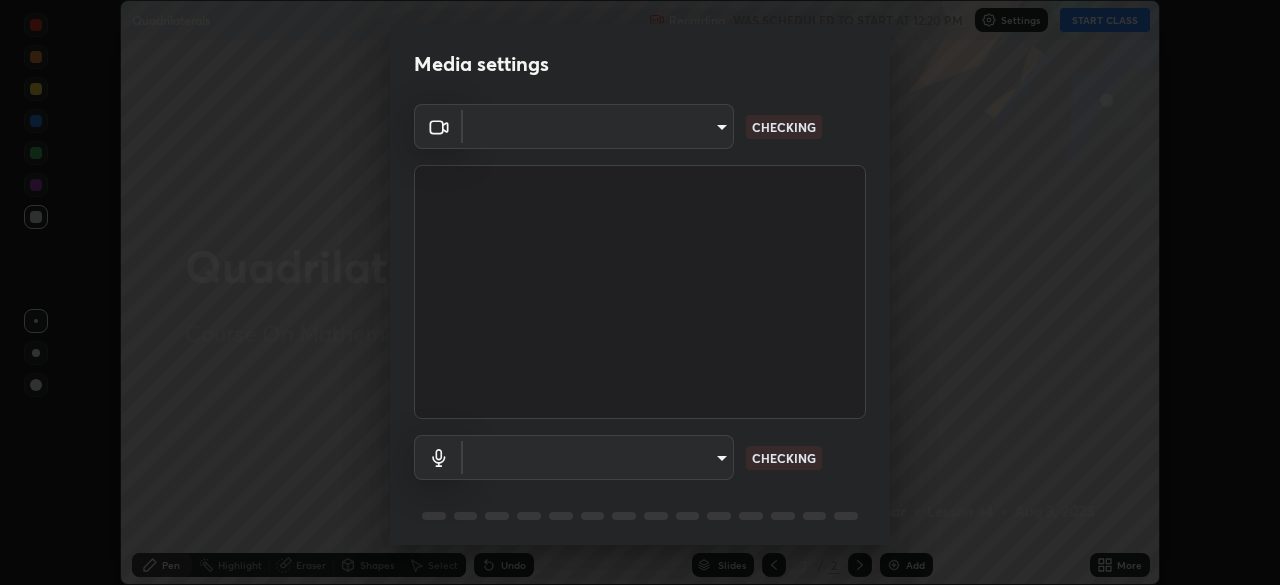 type on "e74ca63ae388f954bfaf6653c56e5440299f2e2585bfa252c10ec08d26b876d3" 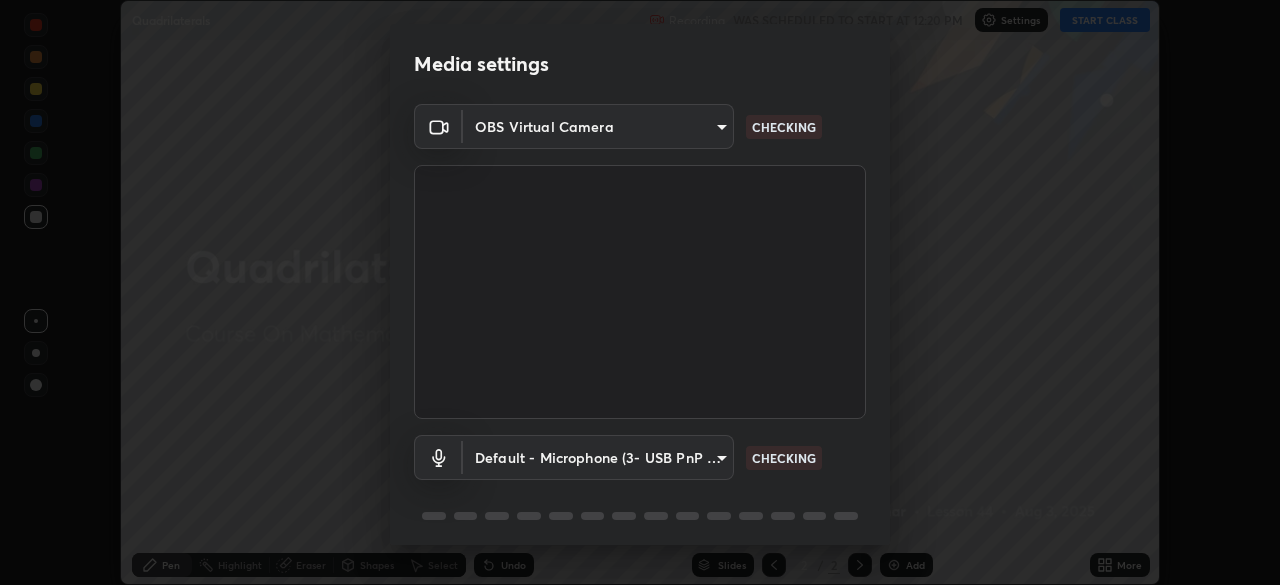 scroll, scrollTop: 71, scrollLeft: 0, axis: vertical 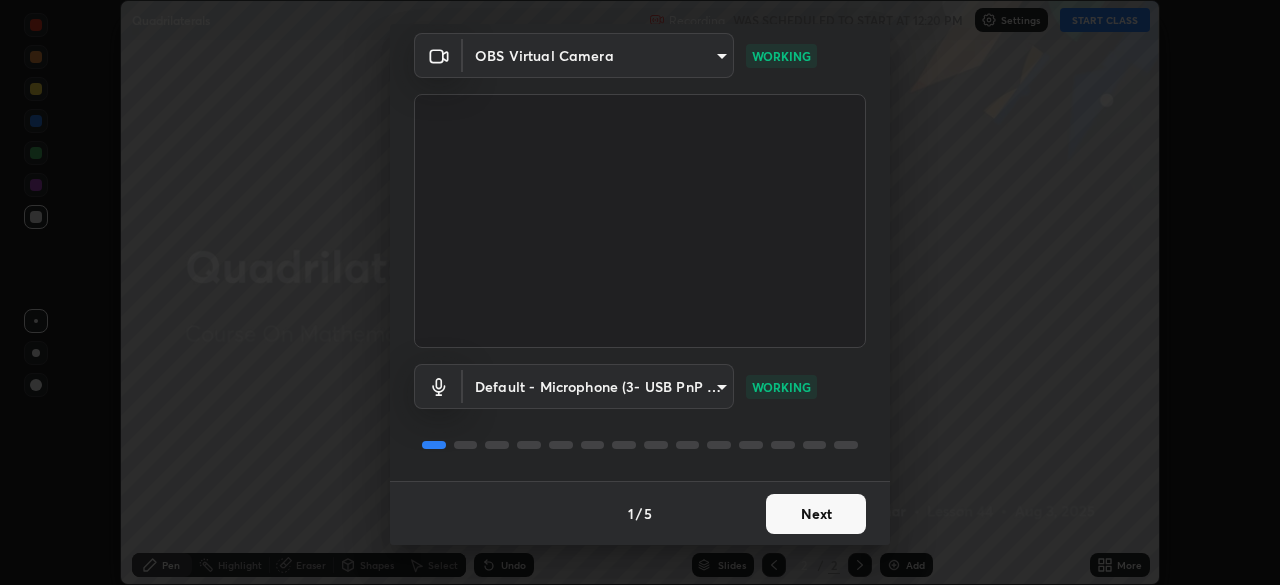 click on "Next" at bounding box center (816, 514) 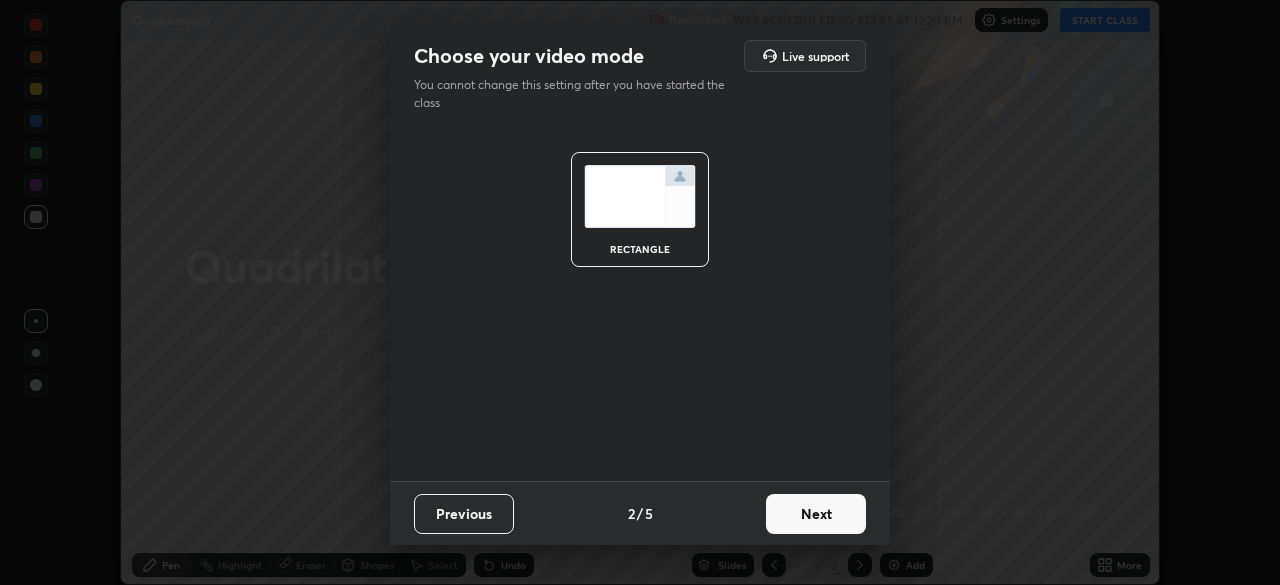 scroll, scrollTop: 0, scrollLeft: 0, axis: both 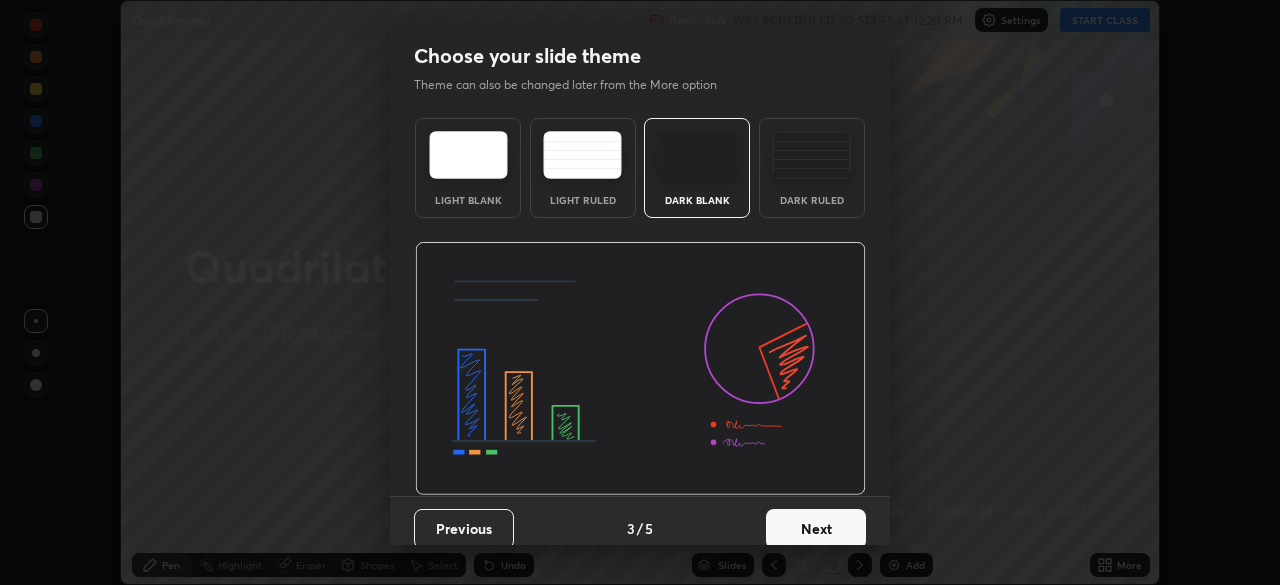 click on "Next" at bounding box center [816, 529] 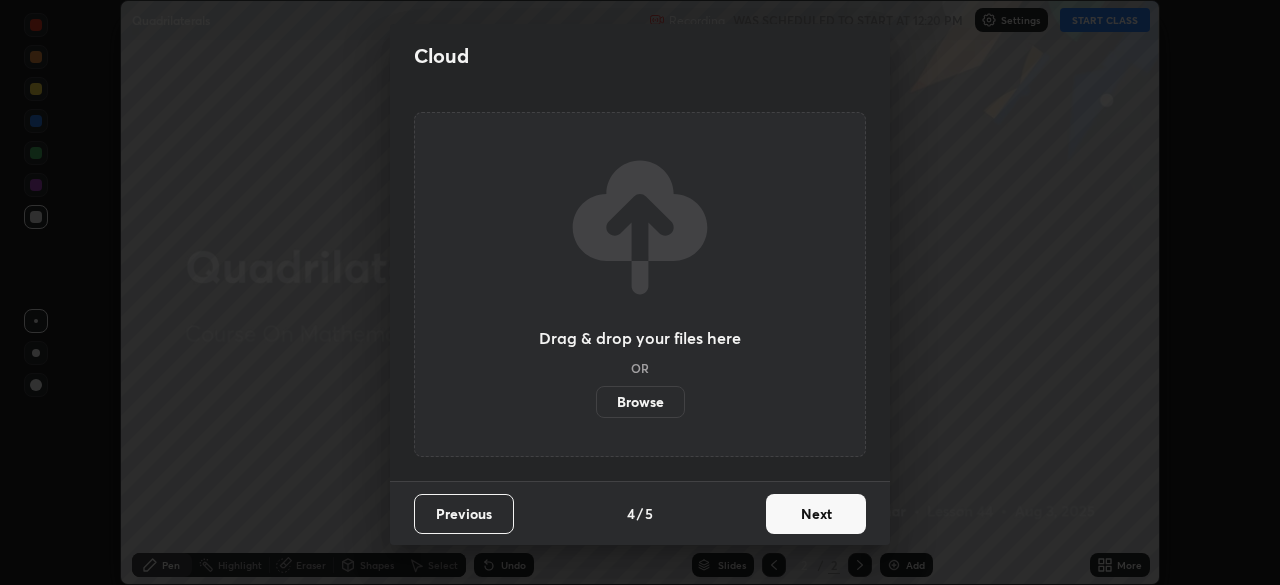 click on "Next" at bounding box center (816, 514) 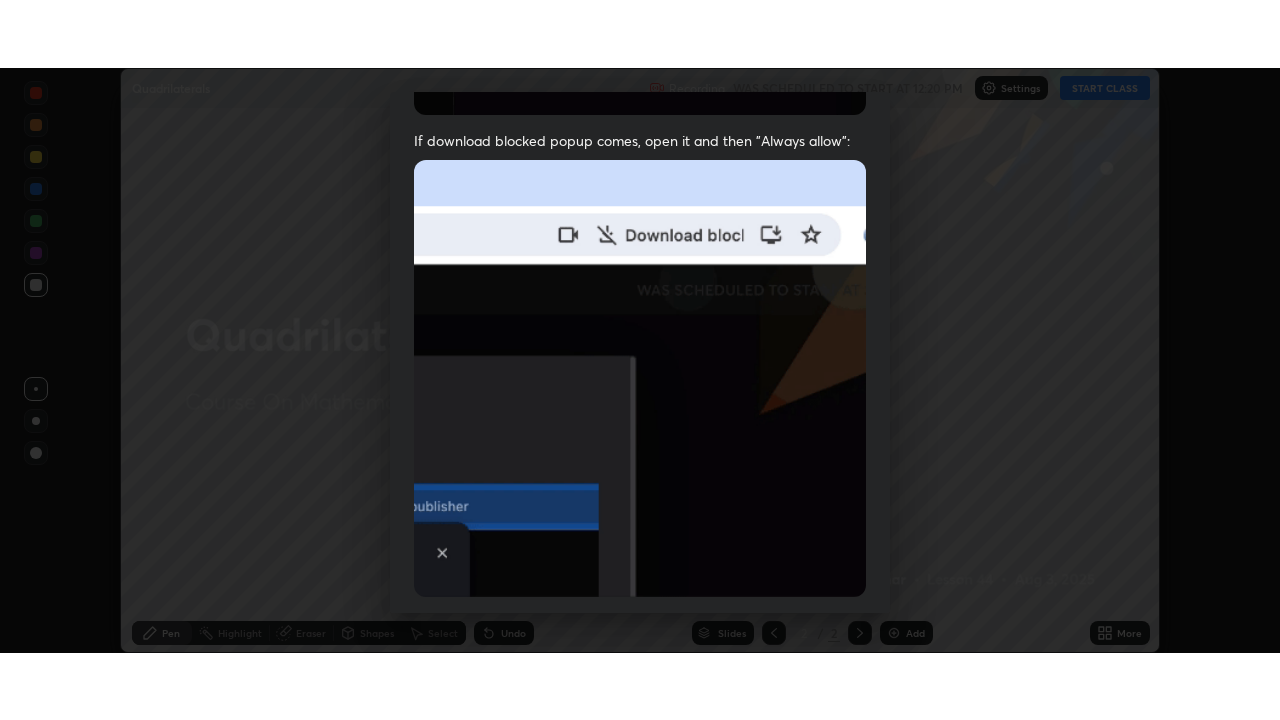 scroll, scrollTop: 479, scrollLeft: 0, axis: vertical 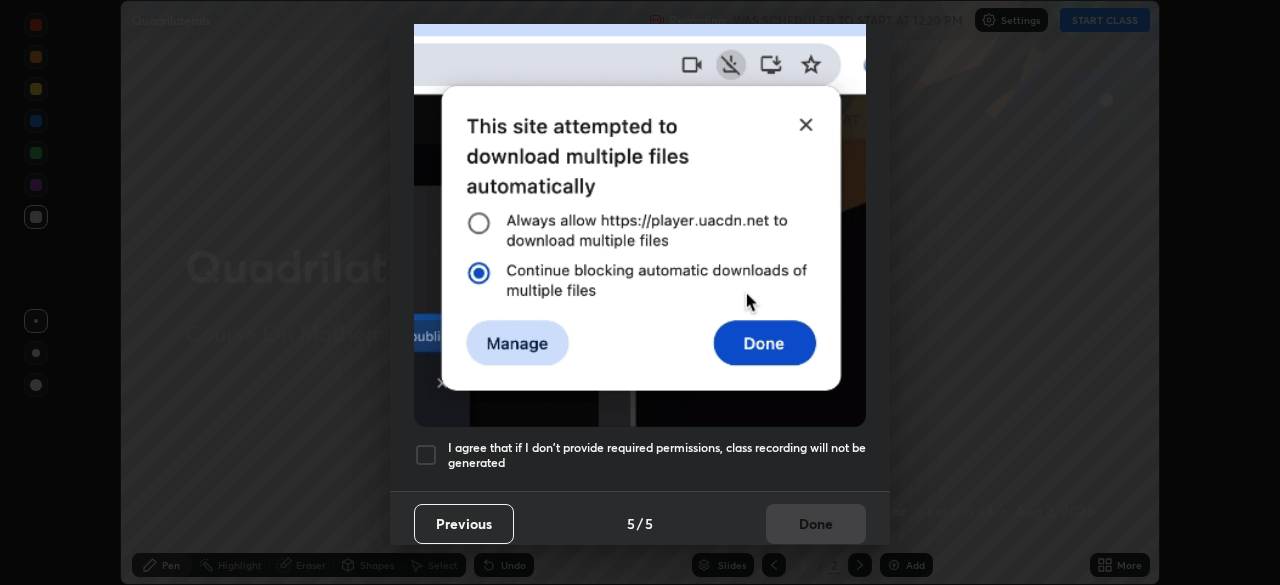 click at bounding box center [426, 455] 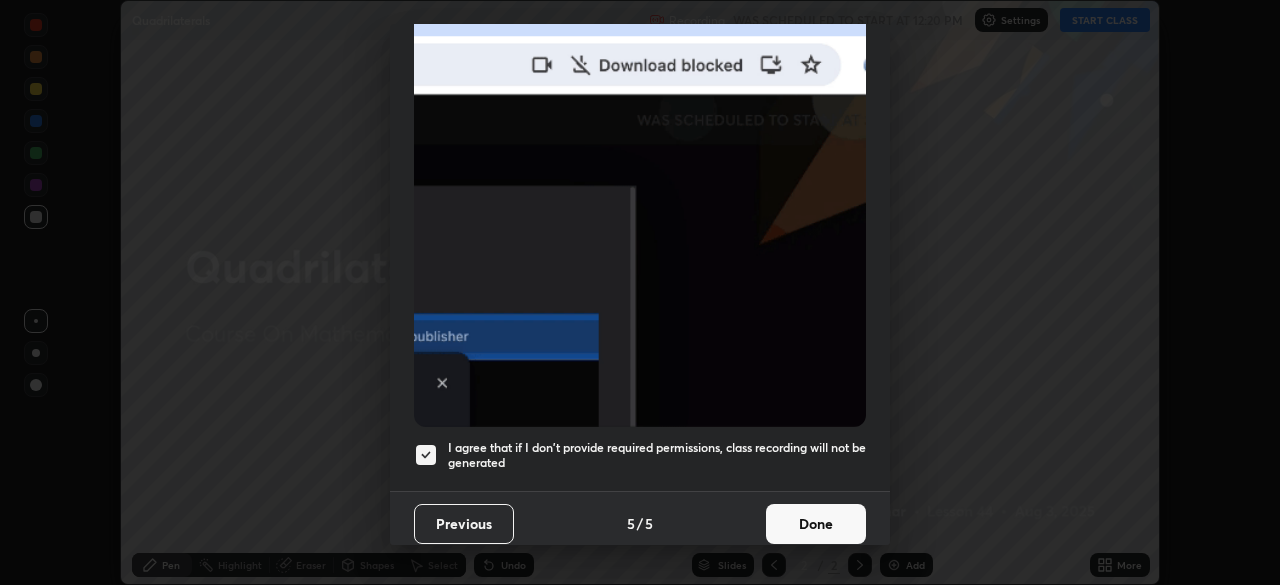 click on "Done" at bounding box center (816, 524) 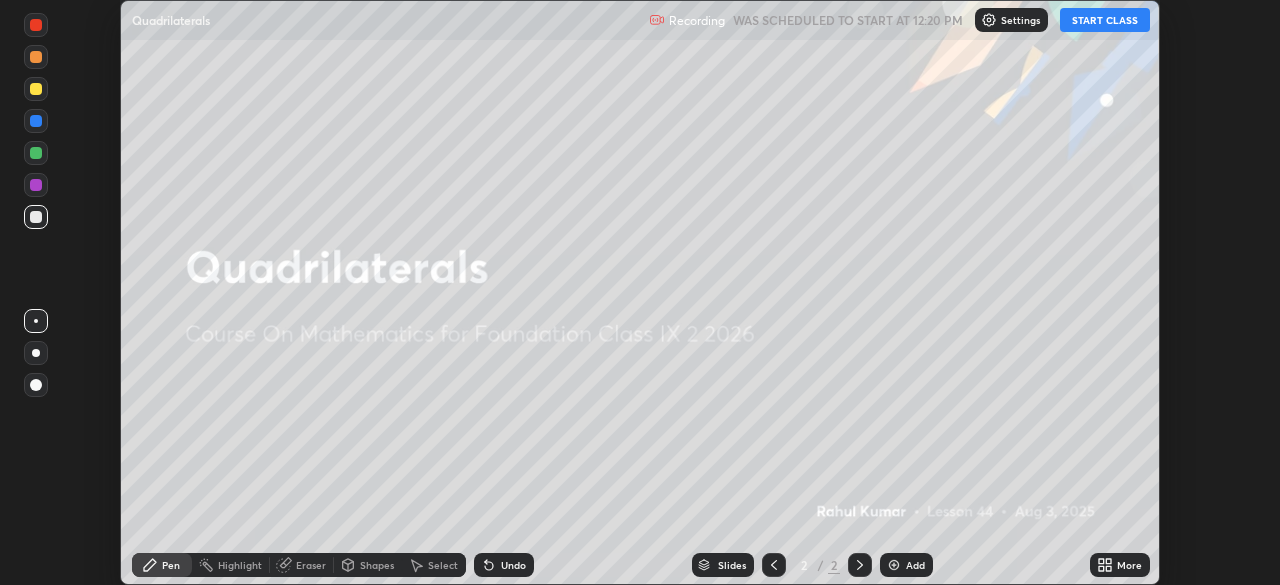 click on "START CLASS" at bounding box center [1105, 20] 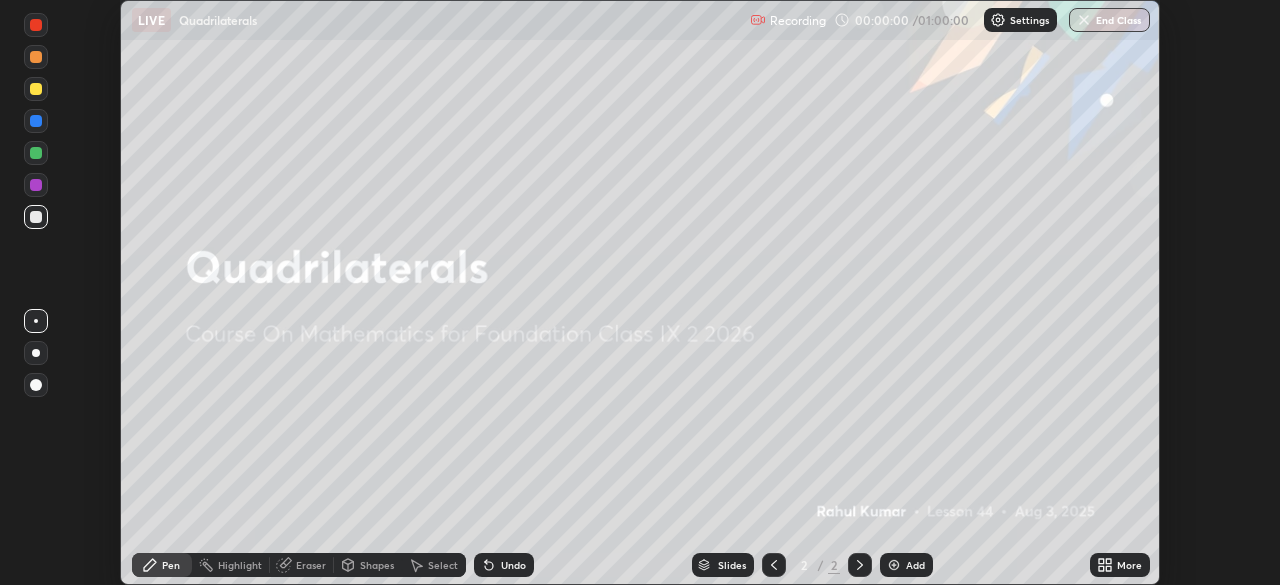 click 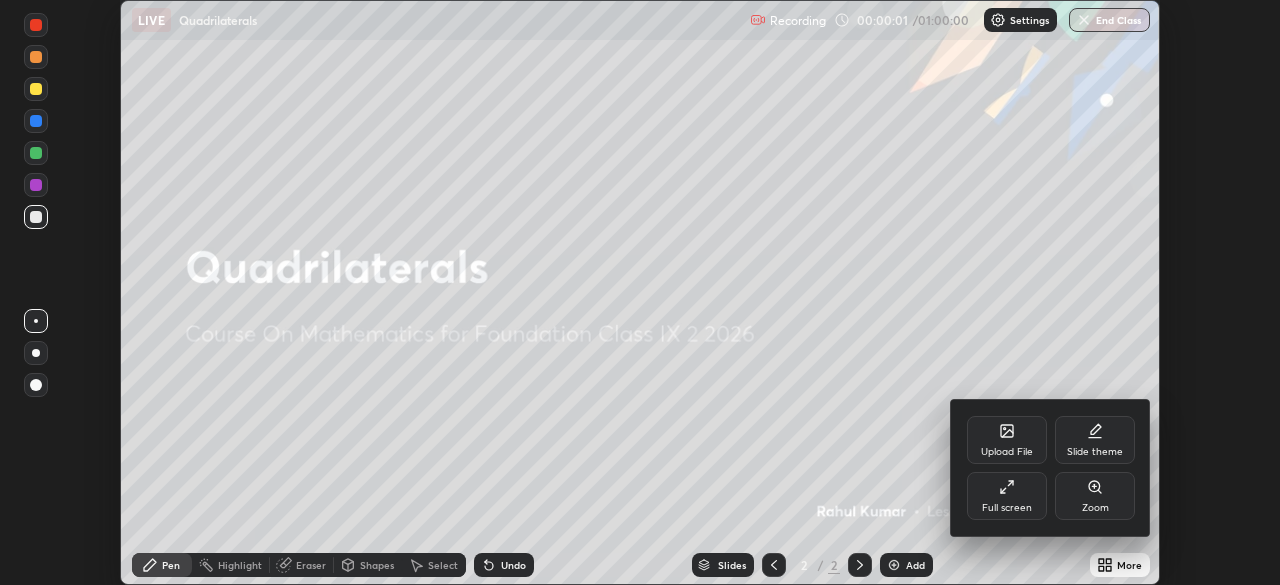 click 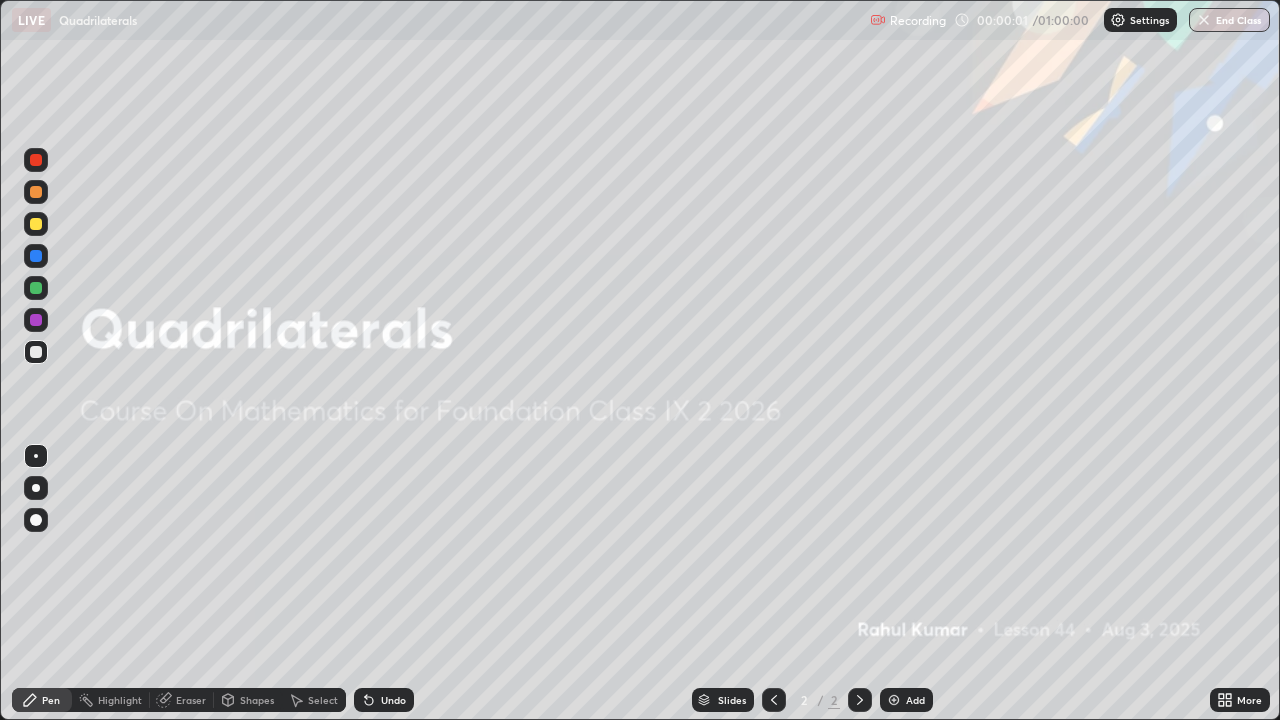 scroll, scrollTop: 99280, scrollLeft: 98720, axis: both 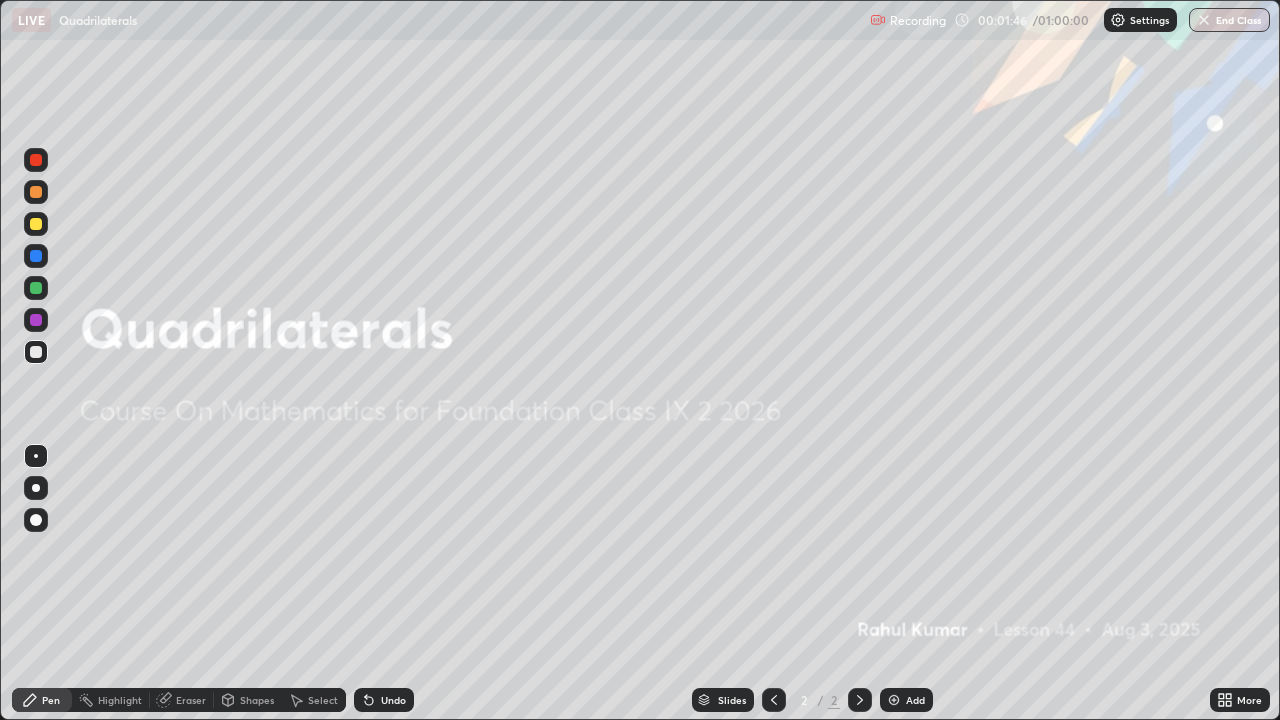 click on "Add" at bounding box center [906, 700] 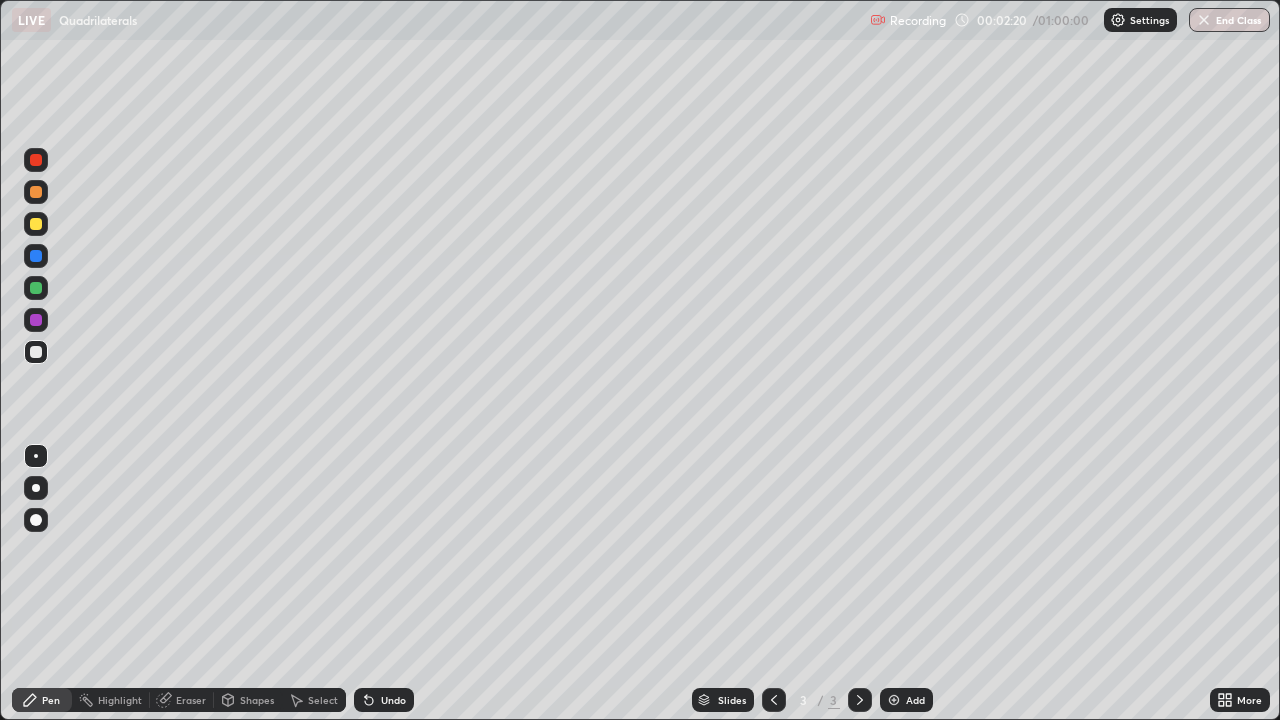click at bounding box center (36, 224) 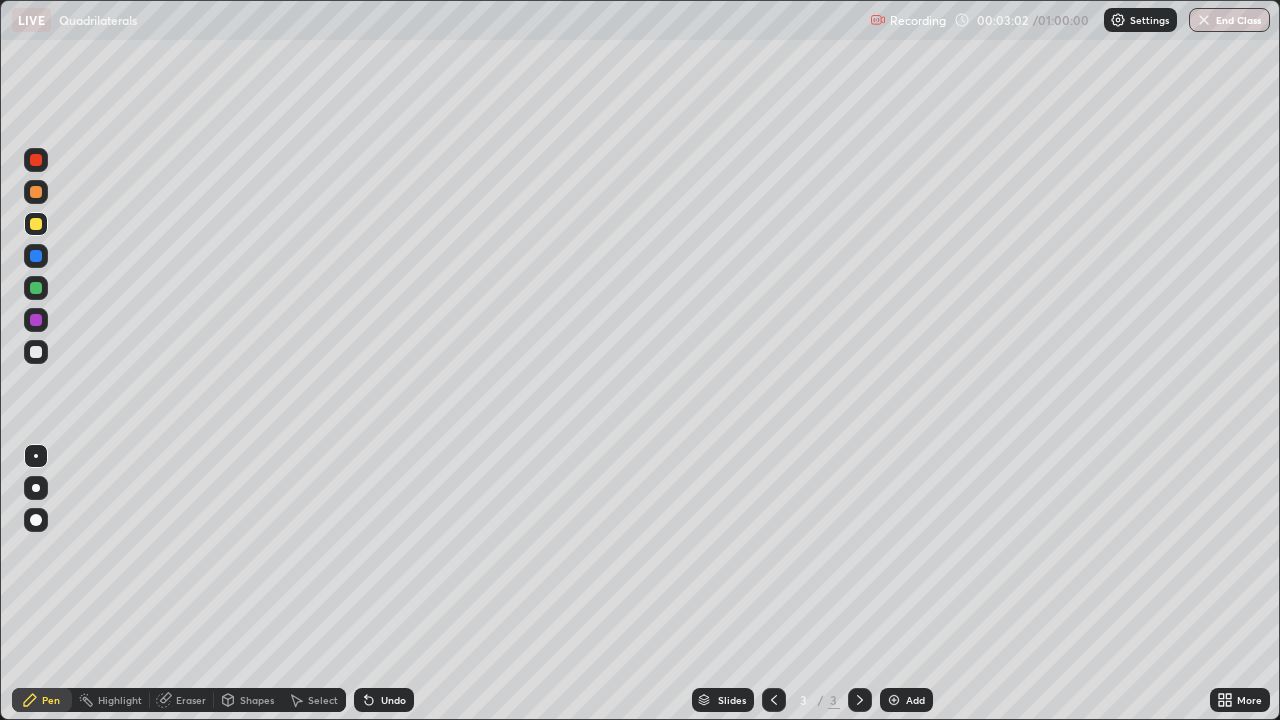 click on "Undo" at bounding box center [393, 700] 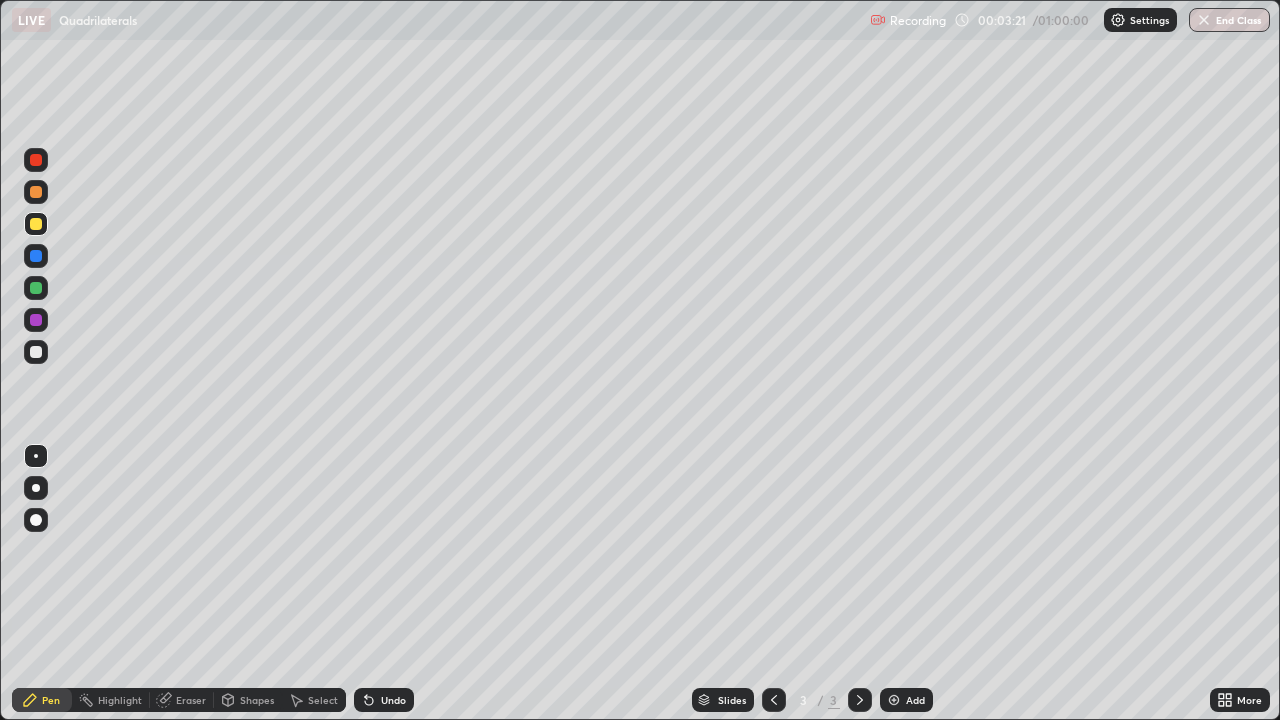 click on "Undo" at bounding box center (393, 700) 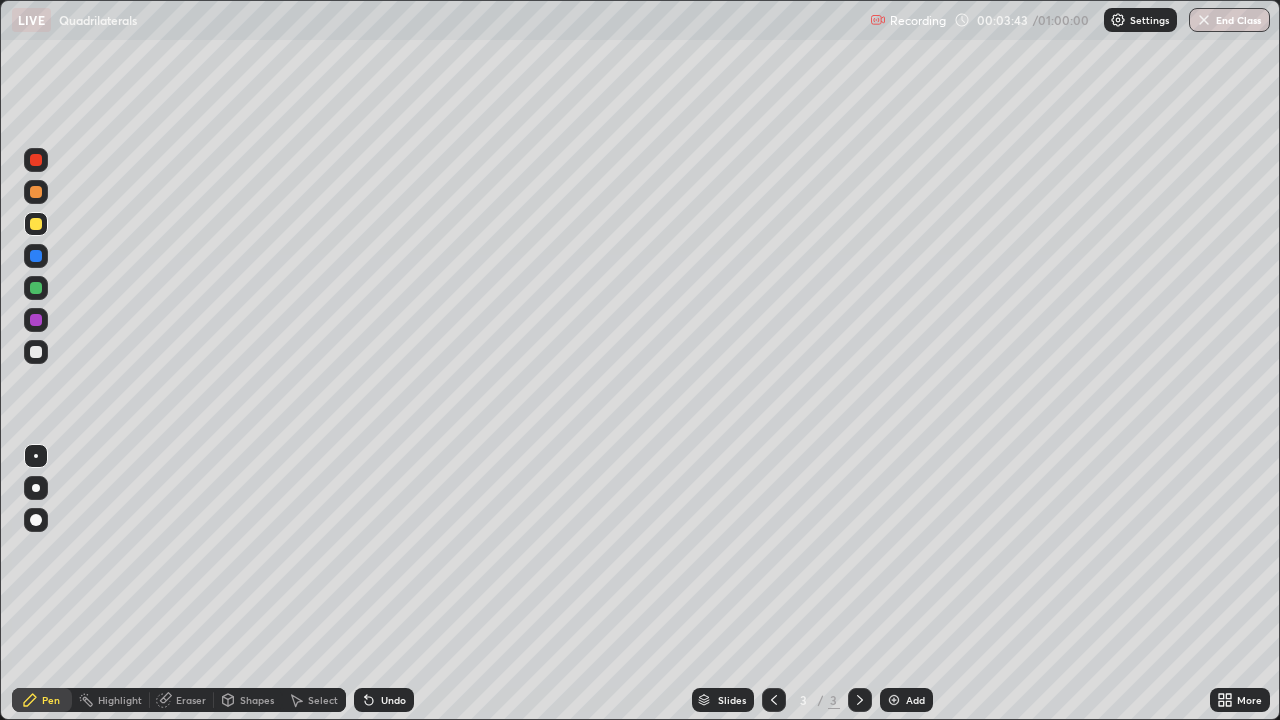 click on "Shapes" at bounding box center (257, 700) 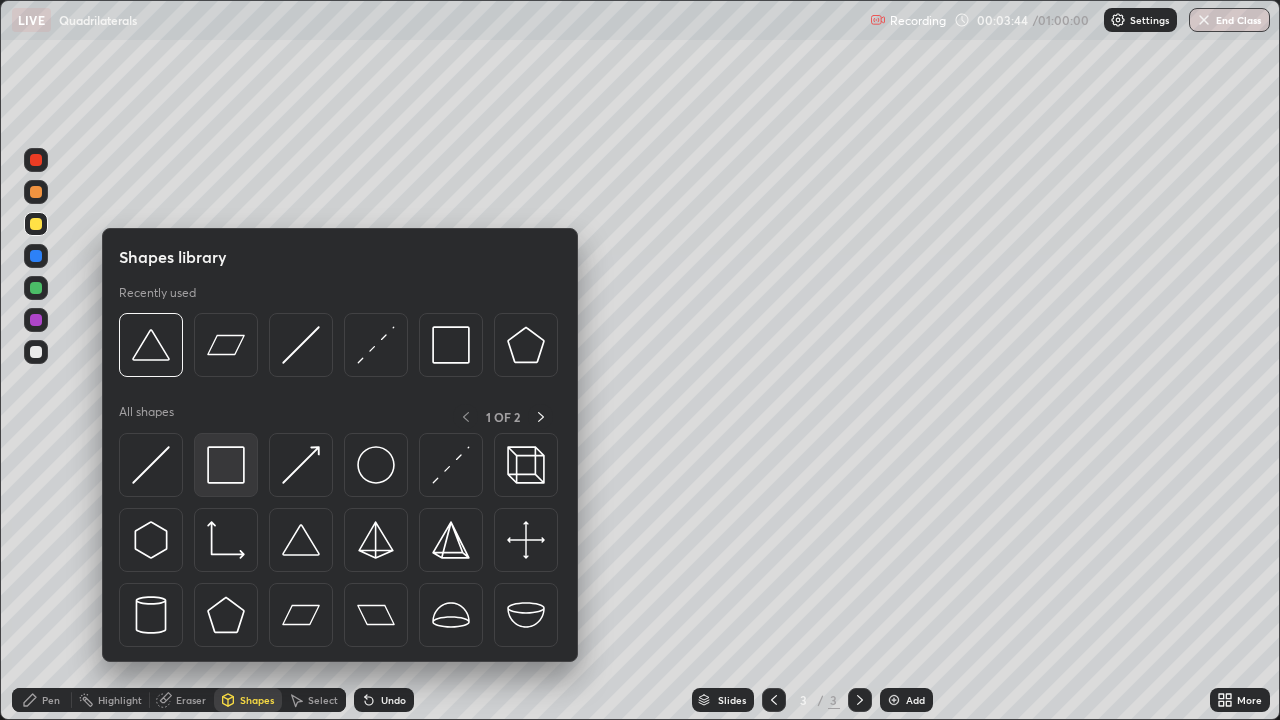 click at bounding box center (226, 465) 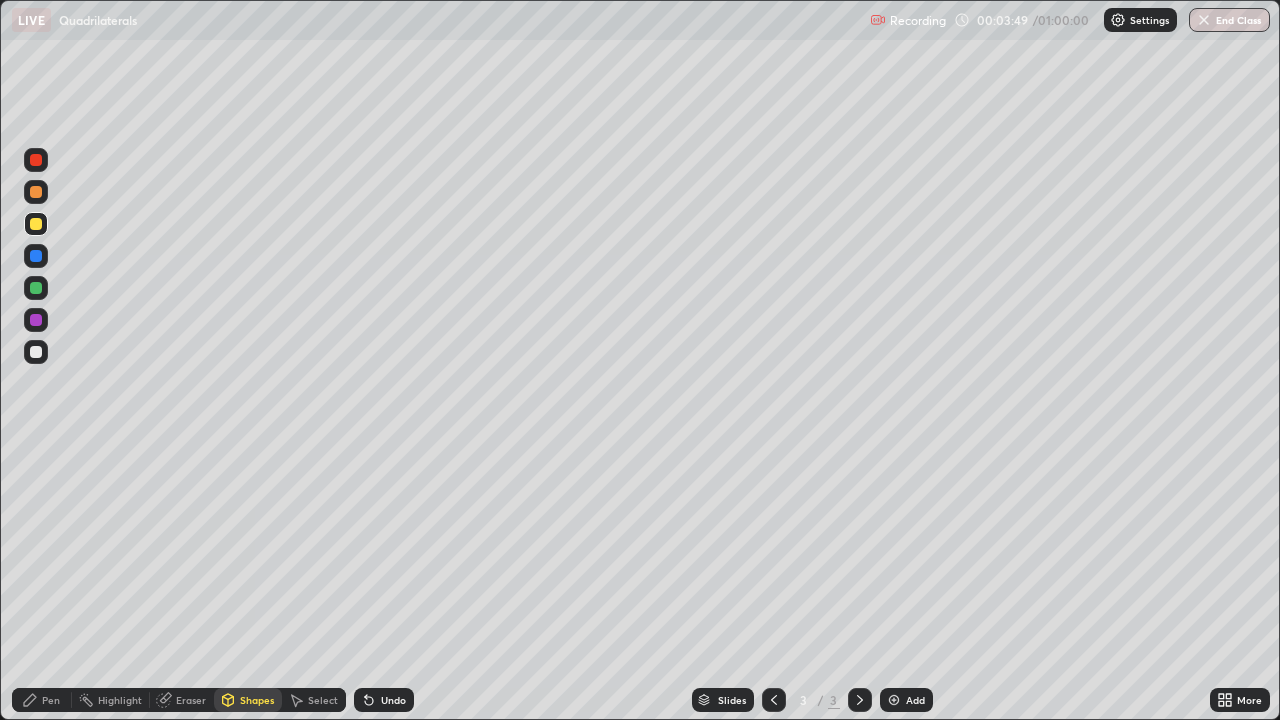 click on "Pen" at bounding box center [42, 700] 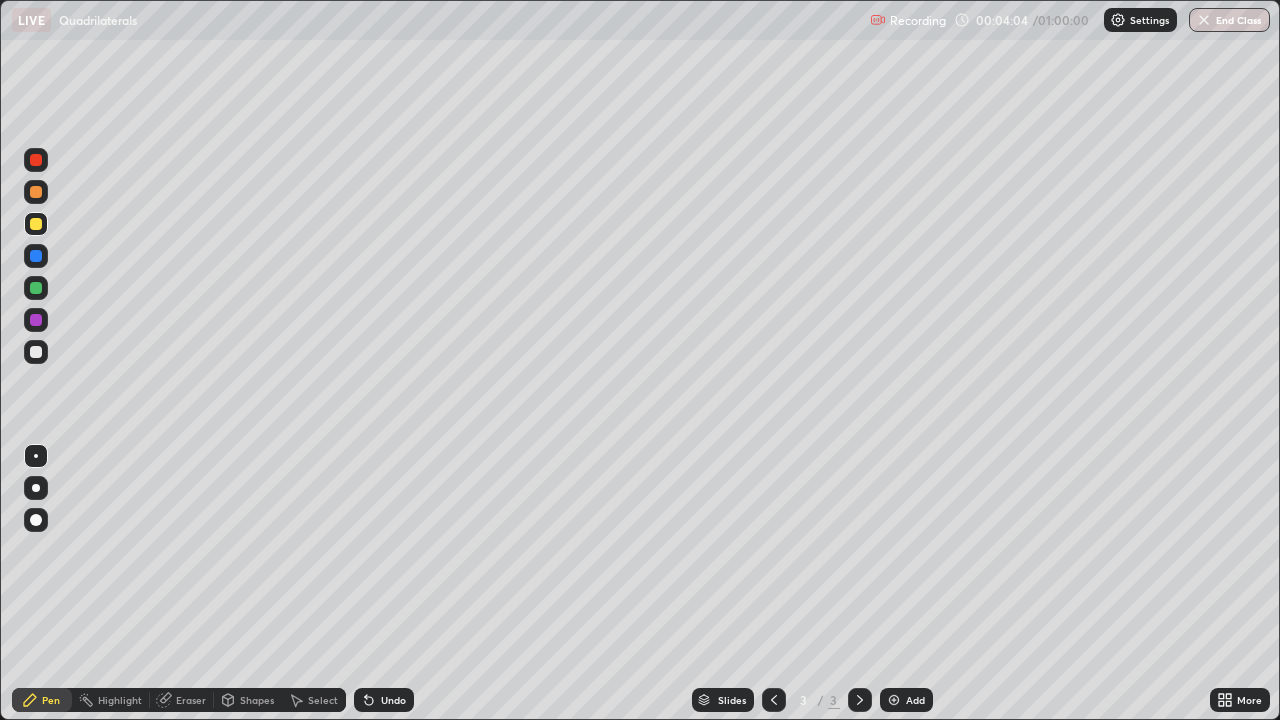 click on "Shapes" at bounding box center (257, 700) 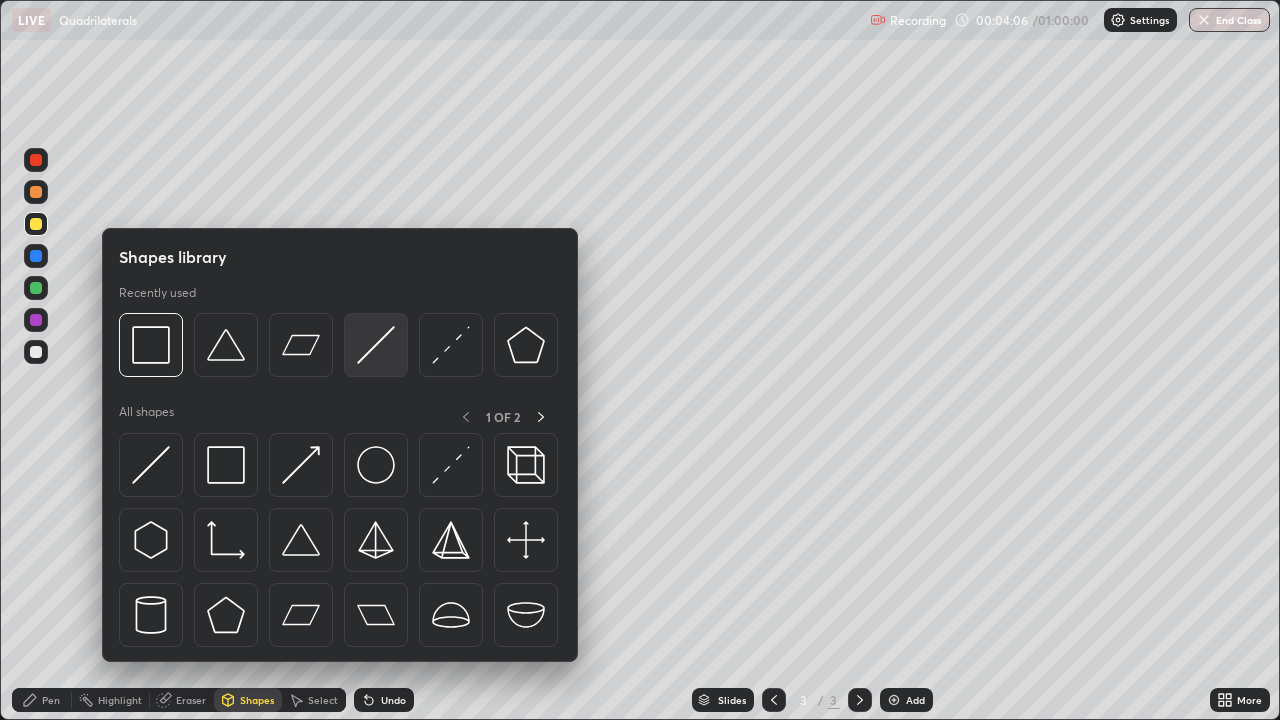 click at bounding box center [376, 345] 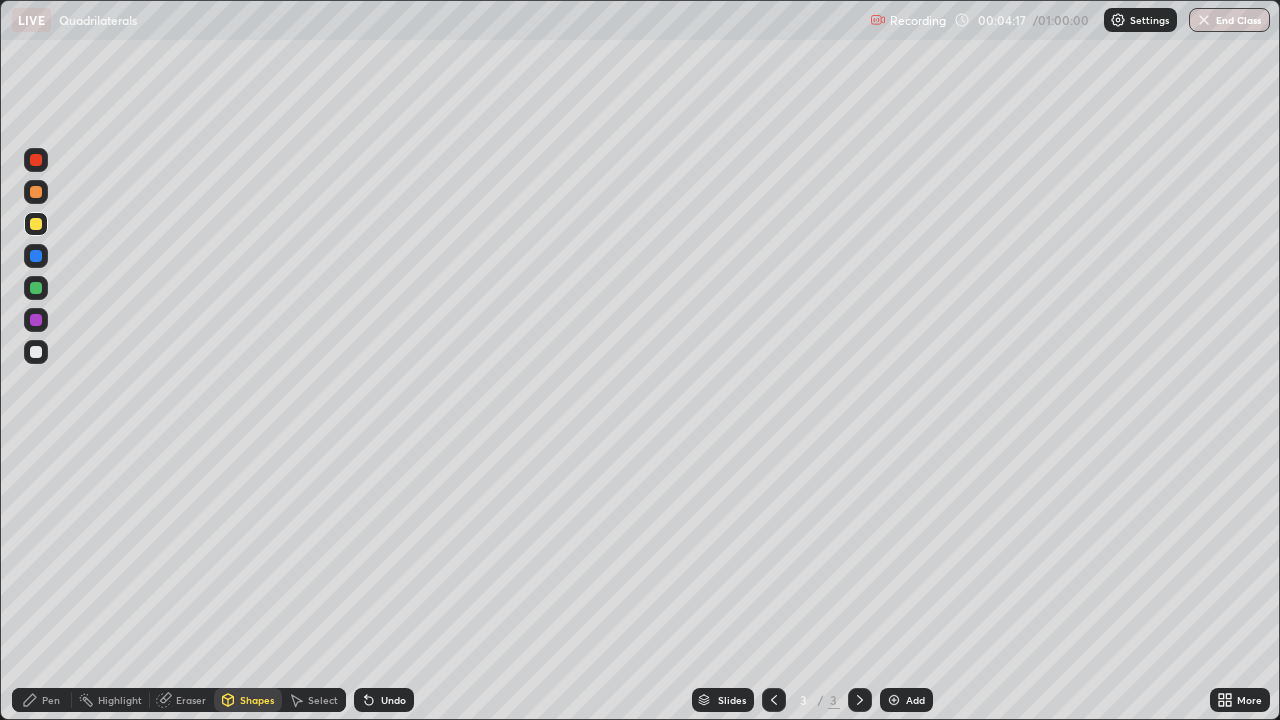 click at bounding box center (36, 352) 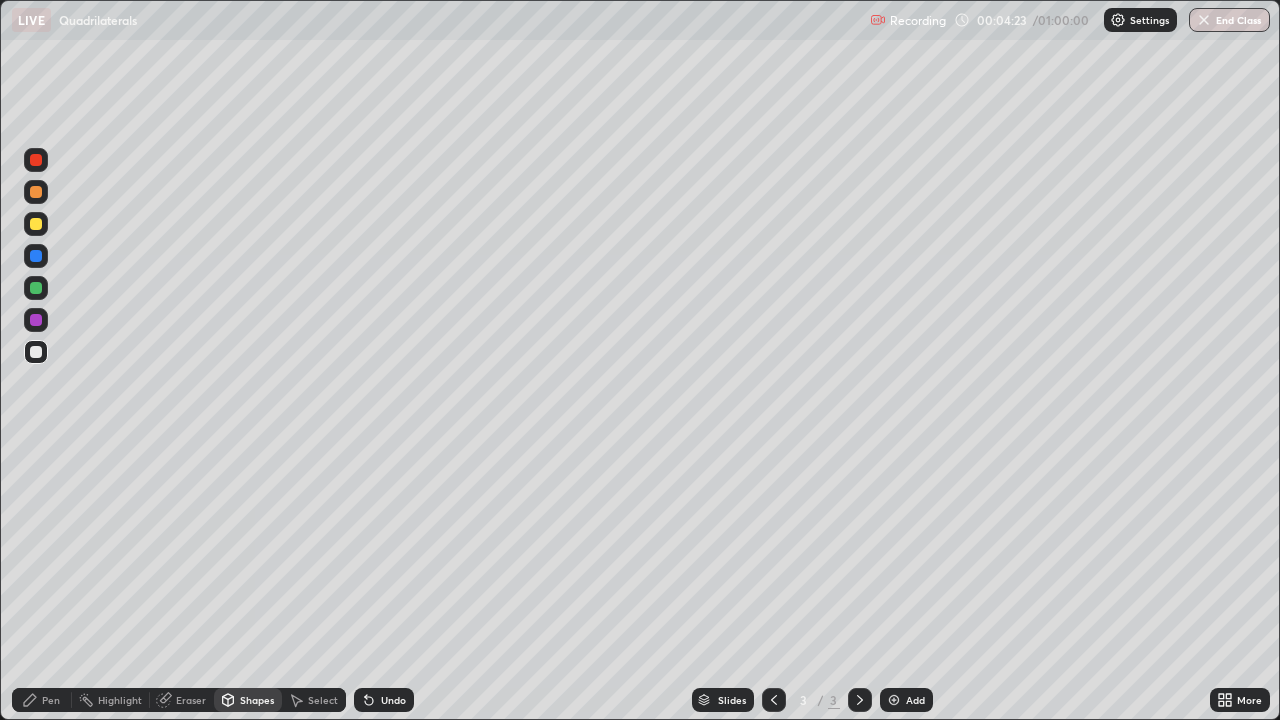 click at bounding box center (36, 224) 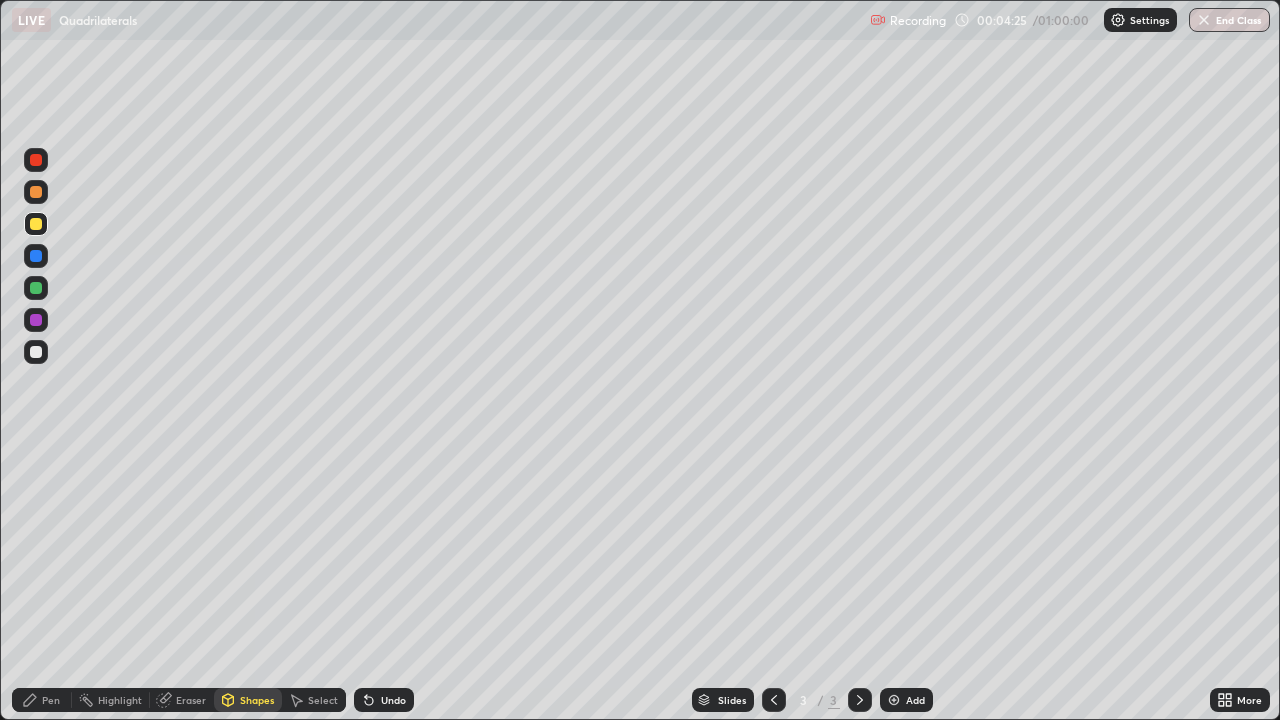 click 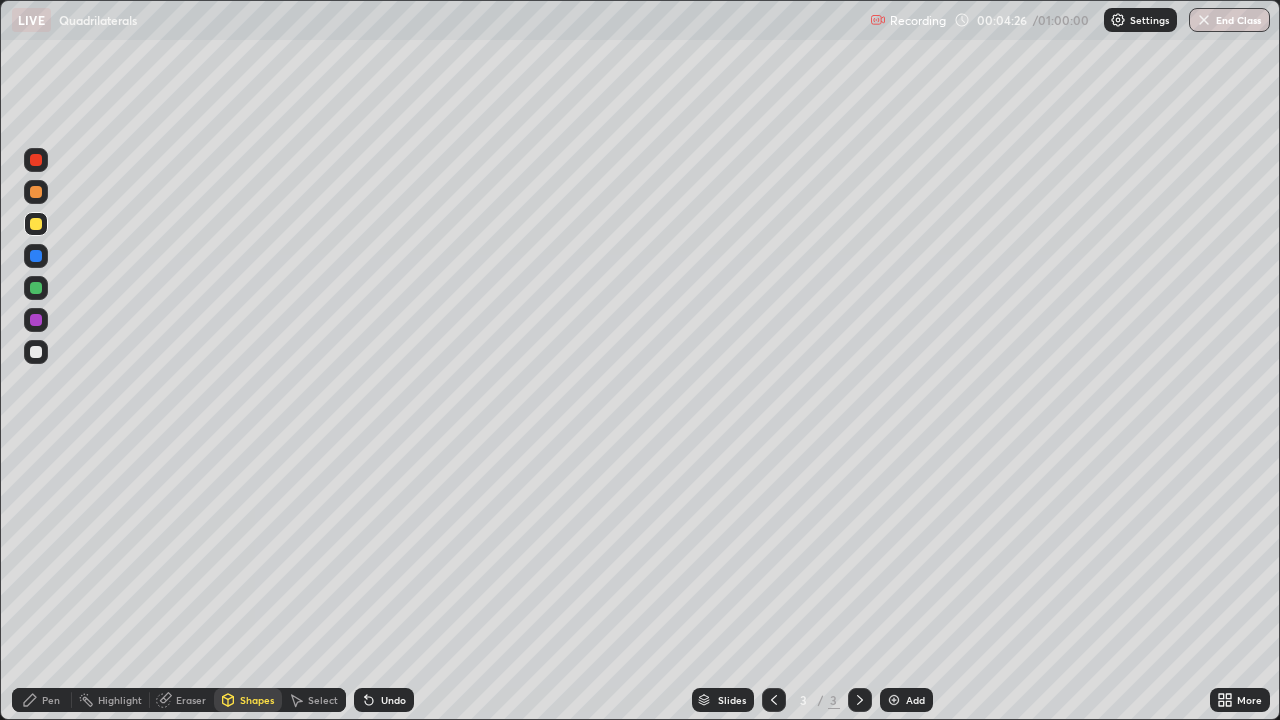 click on "Pen" at bounding box center (51, 700) 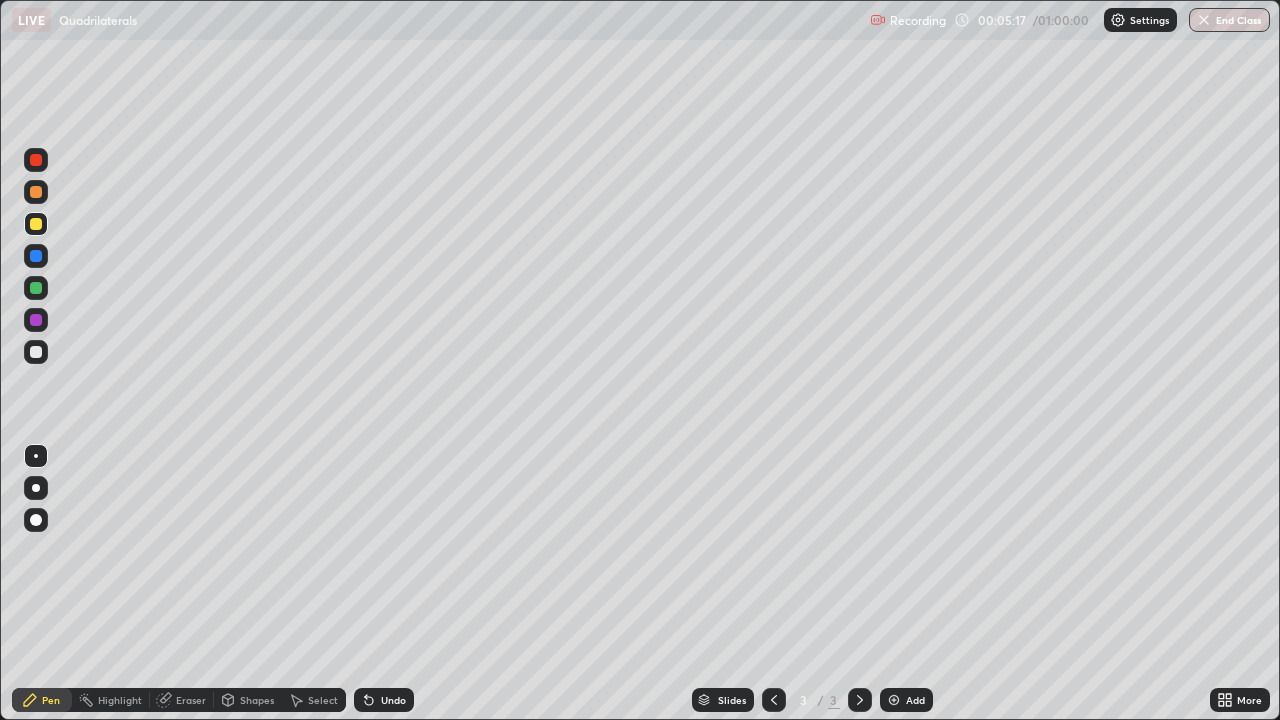 click at bounding box center (36, 352) 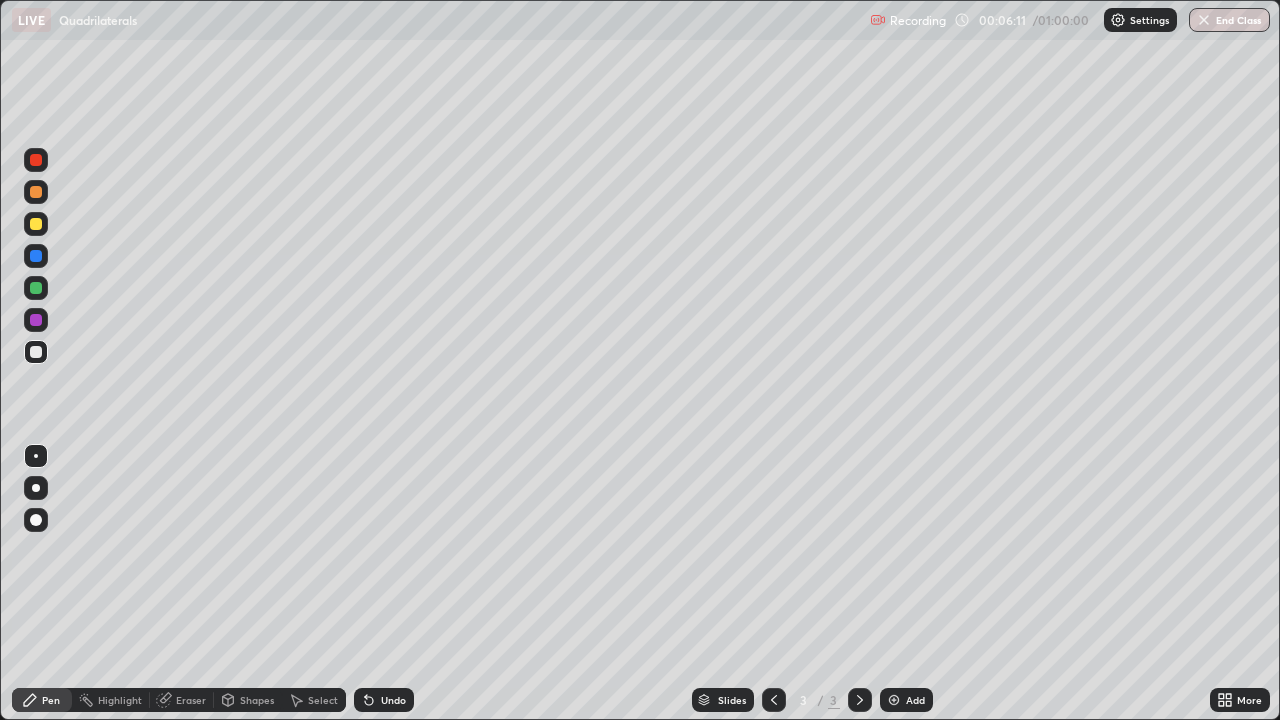 click at bounding box center (36, 224) 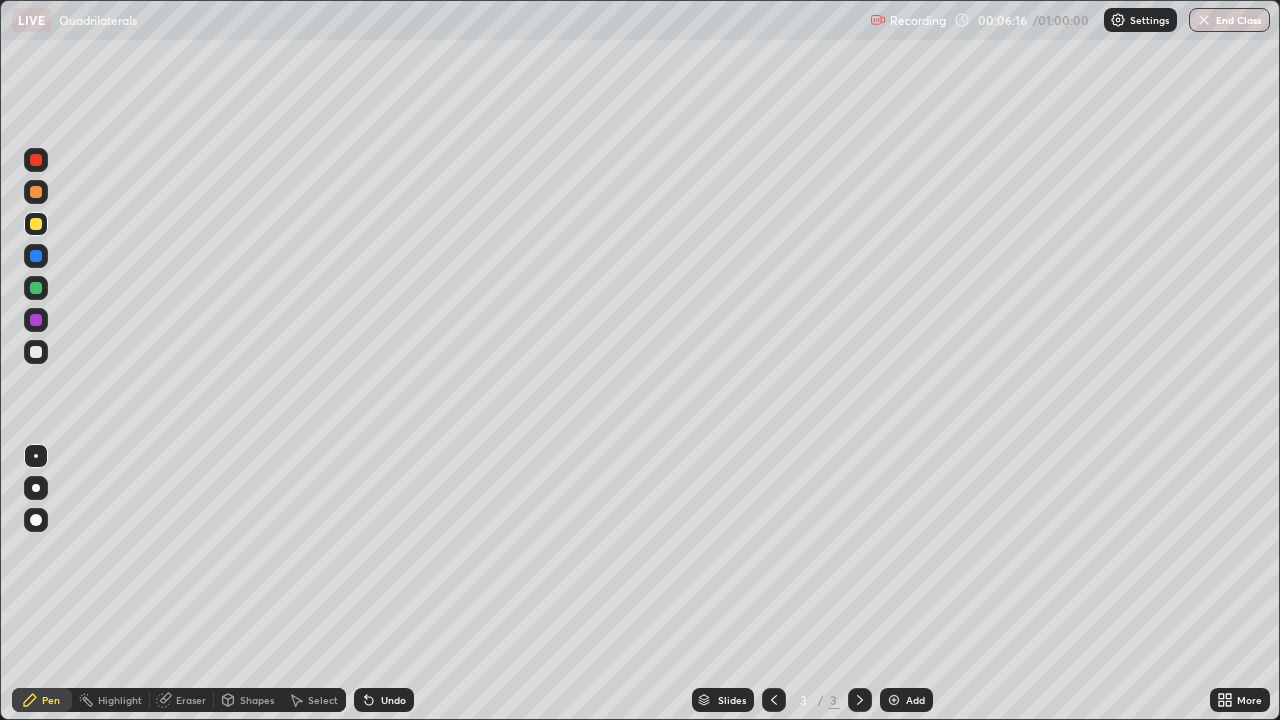 click at bounding box center (36, 352) 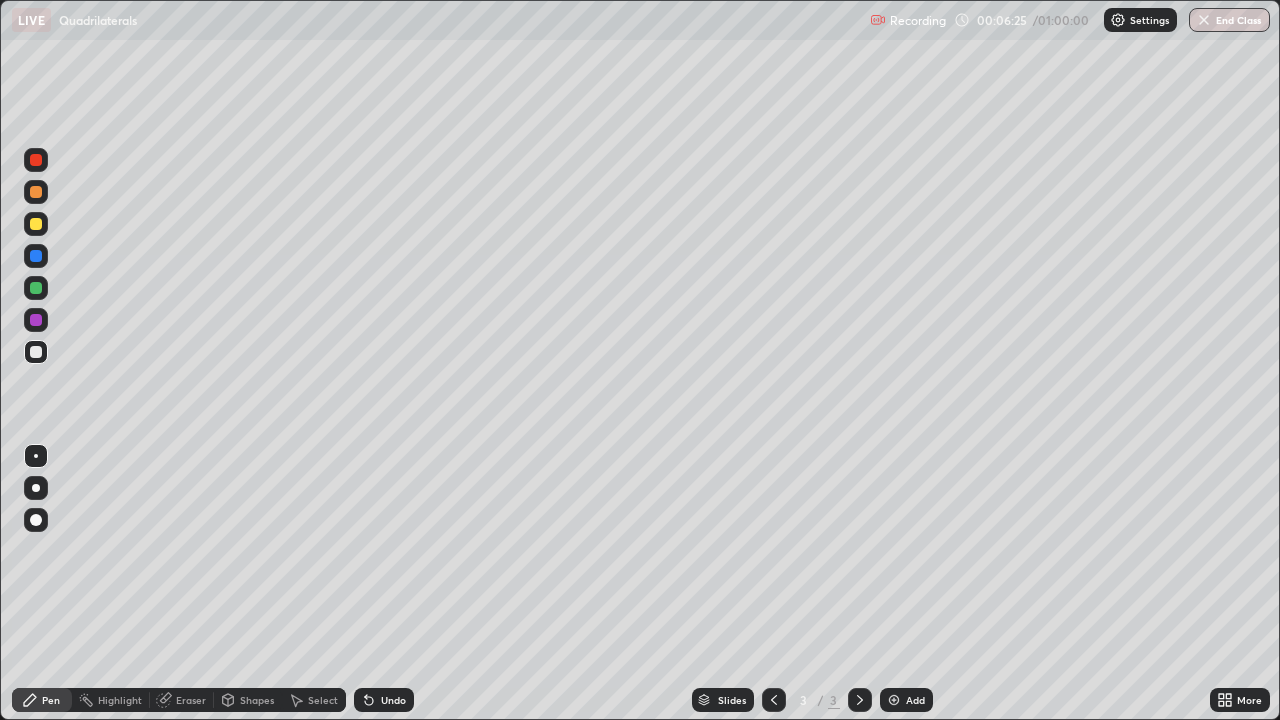 click at bounding box center [36, 224] 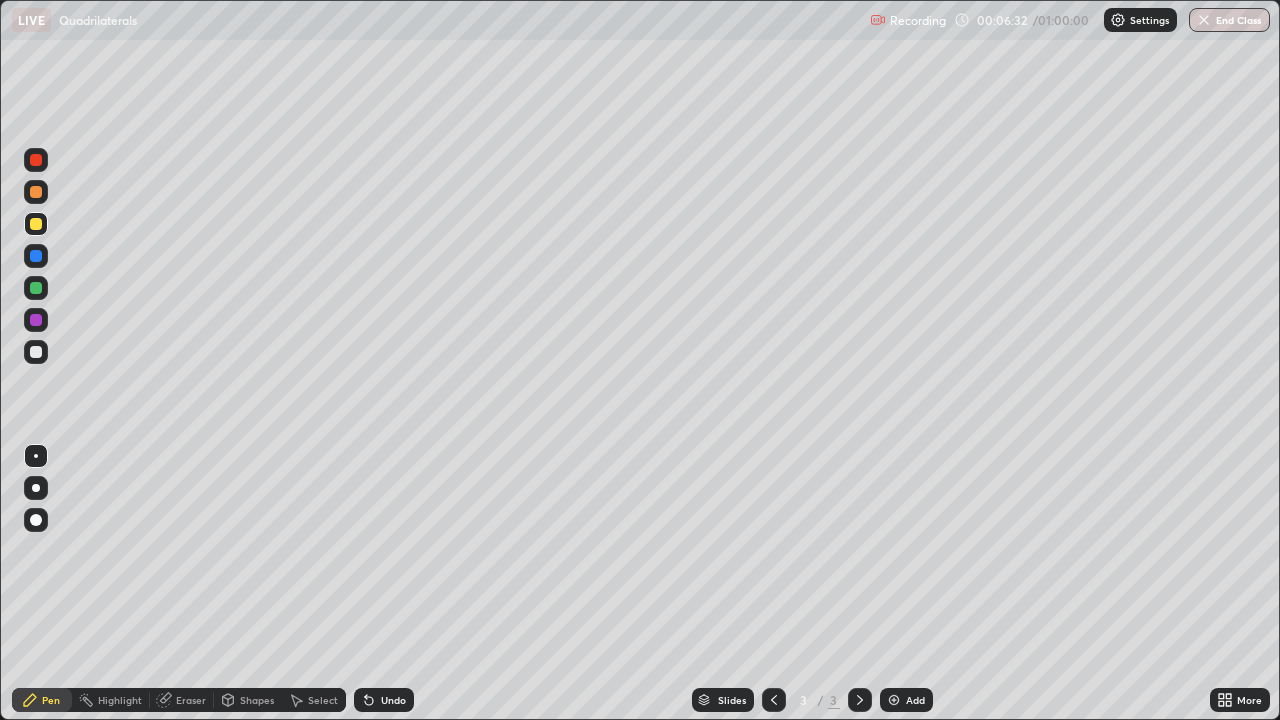 click at bounding box center [36, 456] 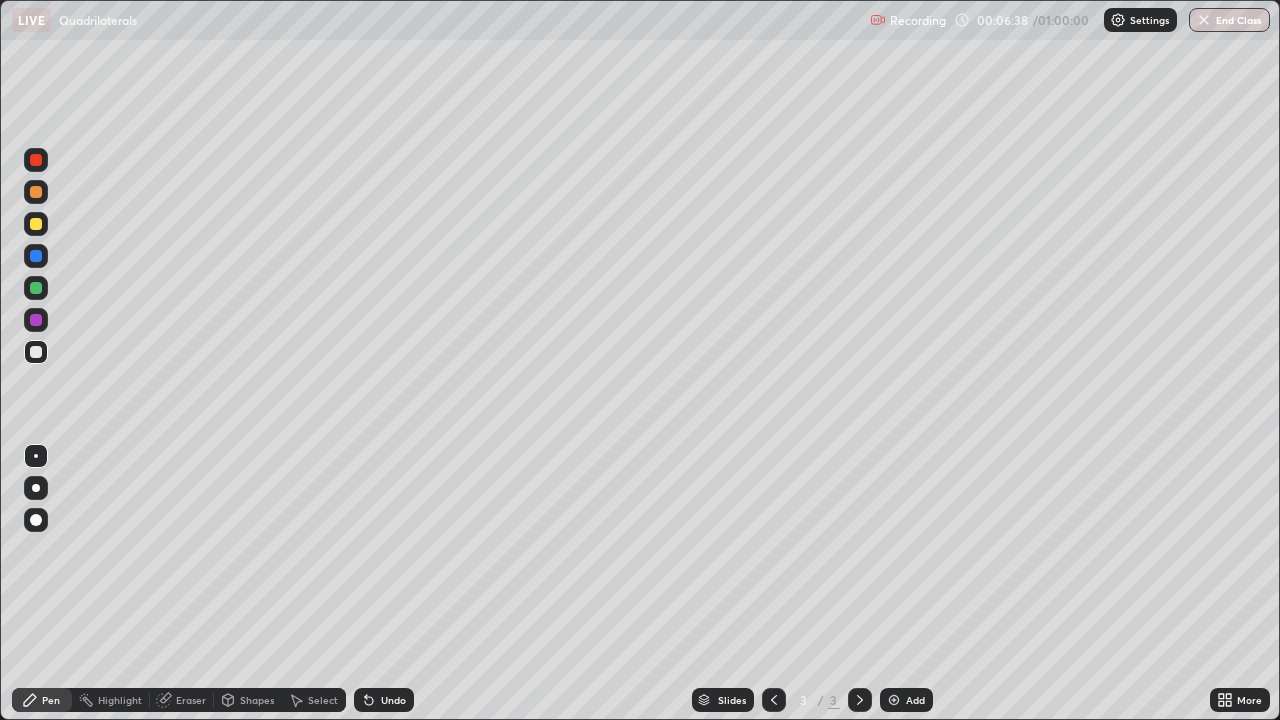 click on "Eraser" at bounding box center (191, 700) 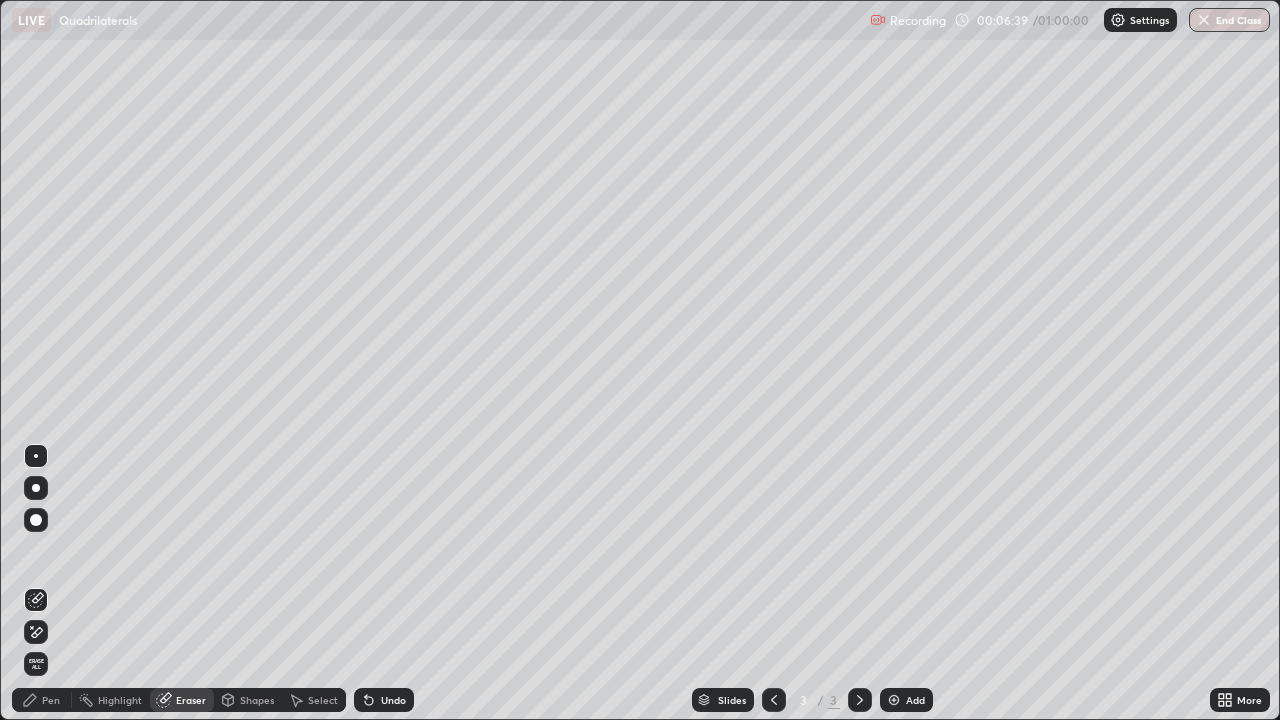click on "Shapes" at bounding box center (257, 700) 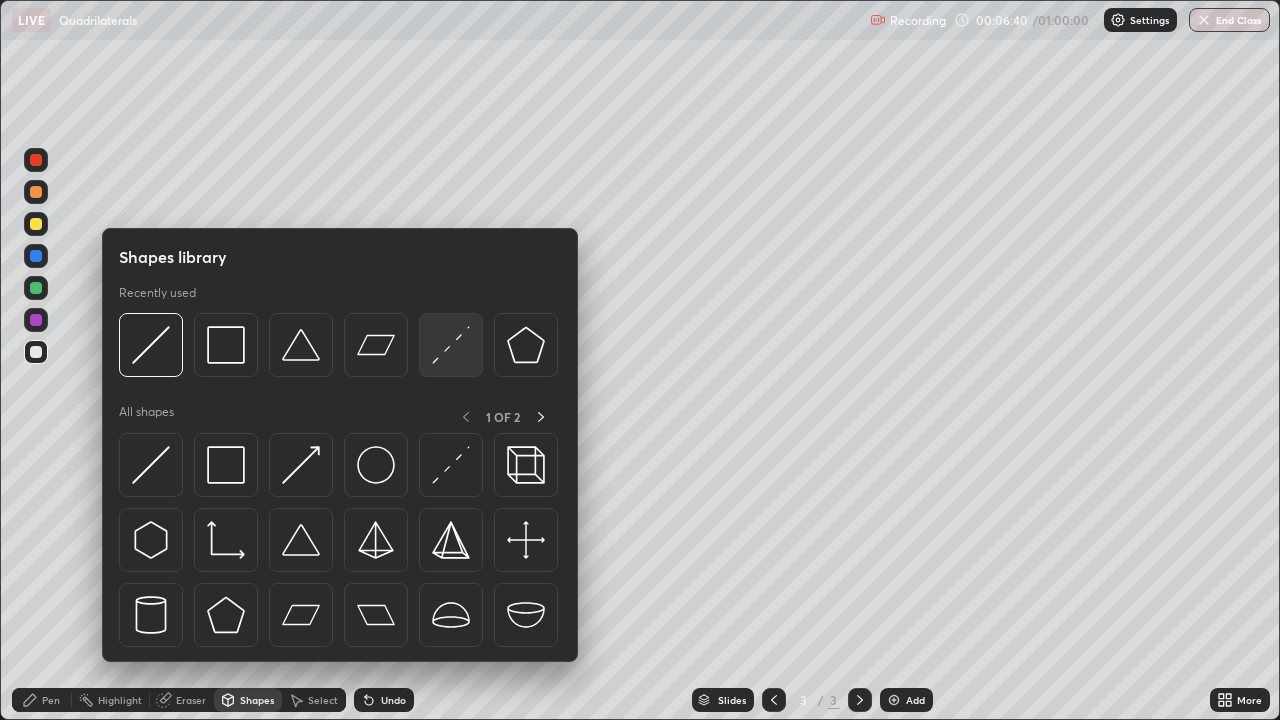 click at bounding box center [451, 345] 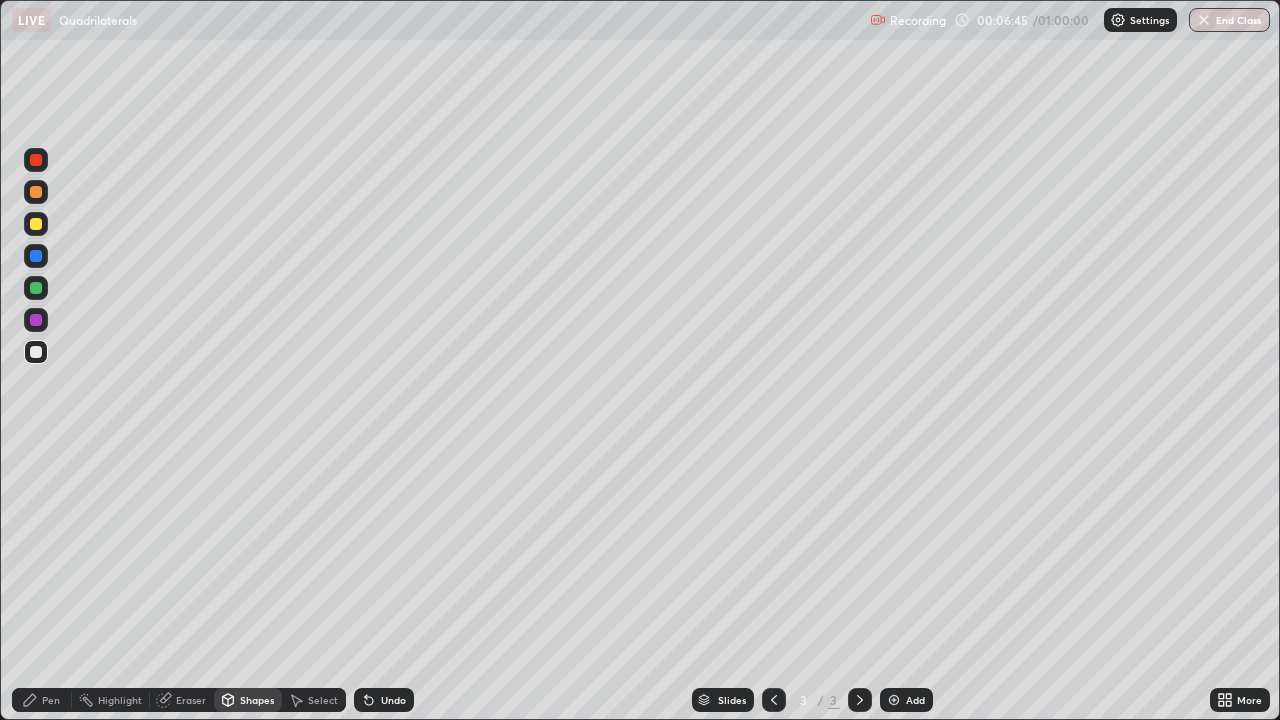 click at bounding box center [36, 224] 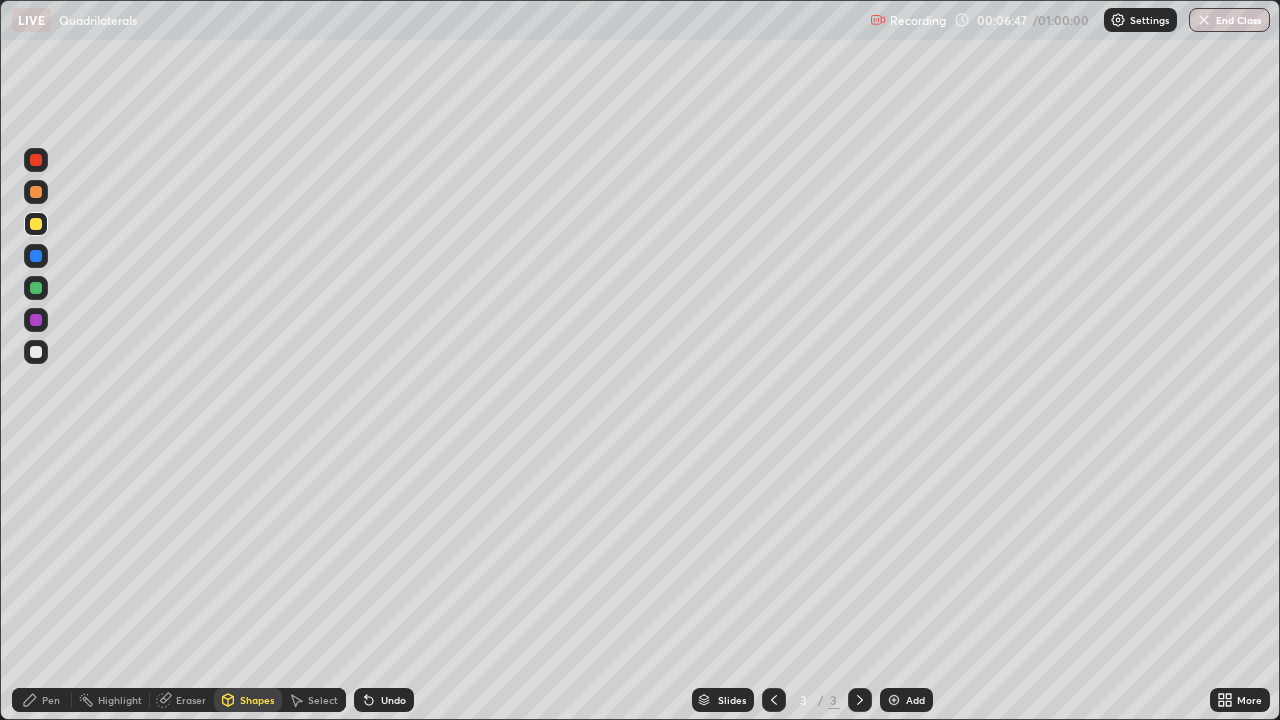 click on "Undo" at bounding box center [384, 700] 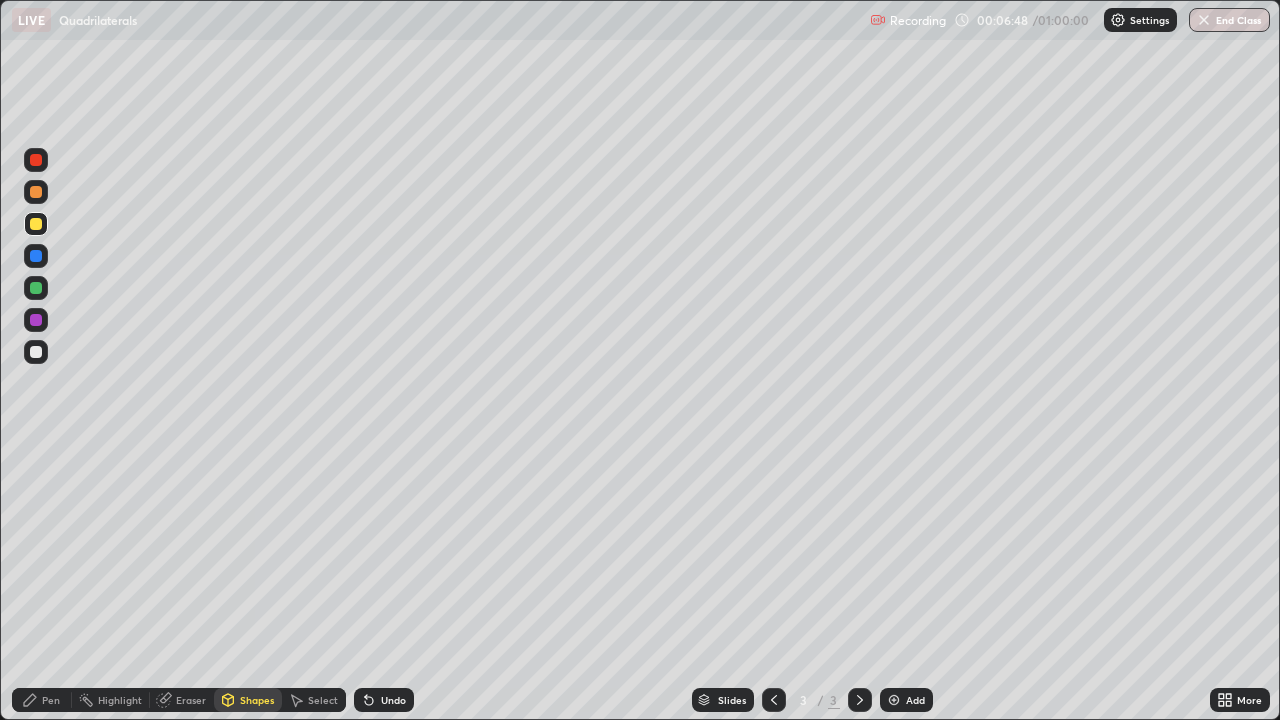 click on "Undo" at bounding box center [384, 700] 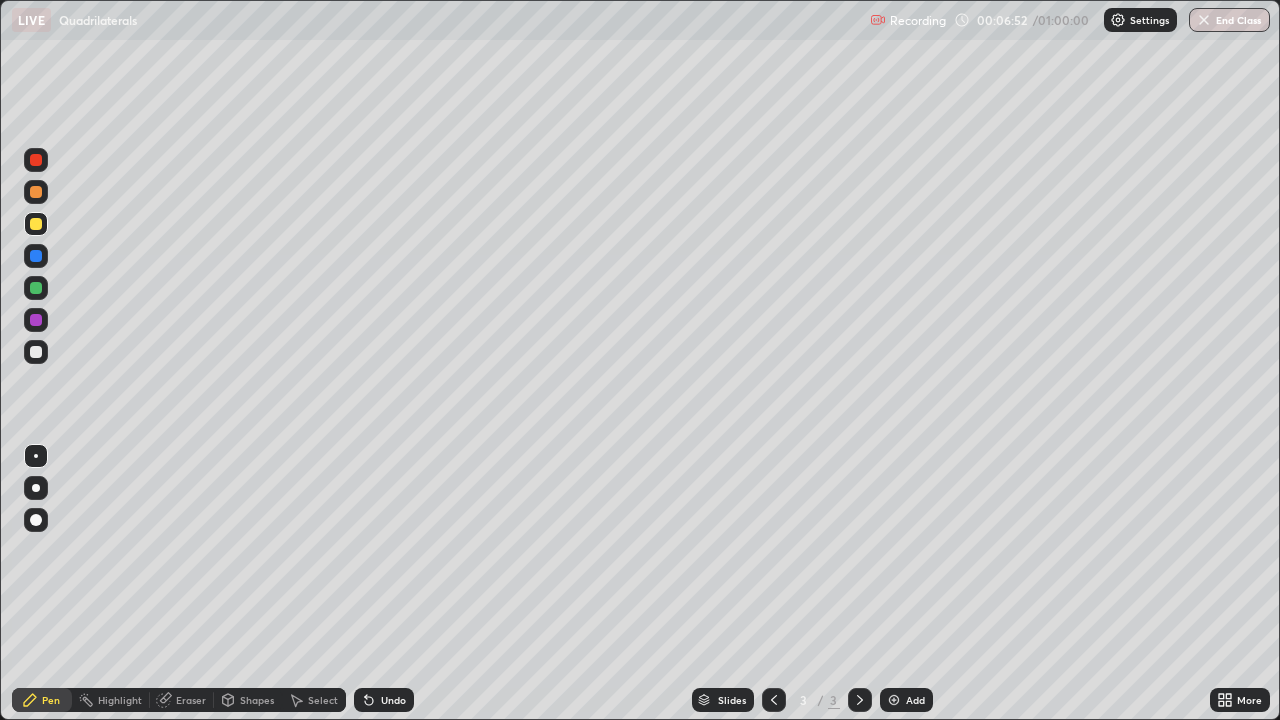 click at bounding box center (36, 352) 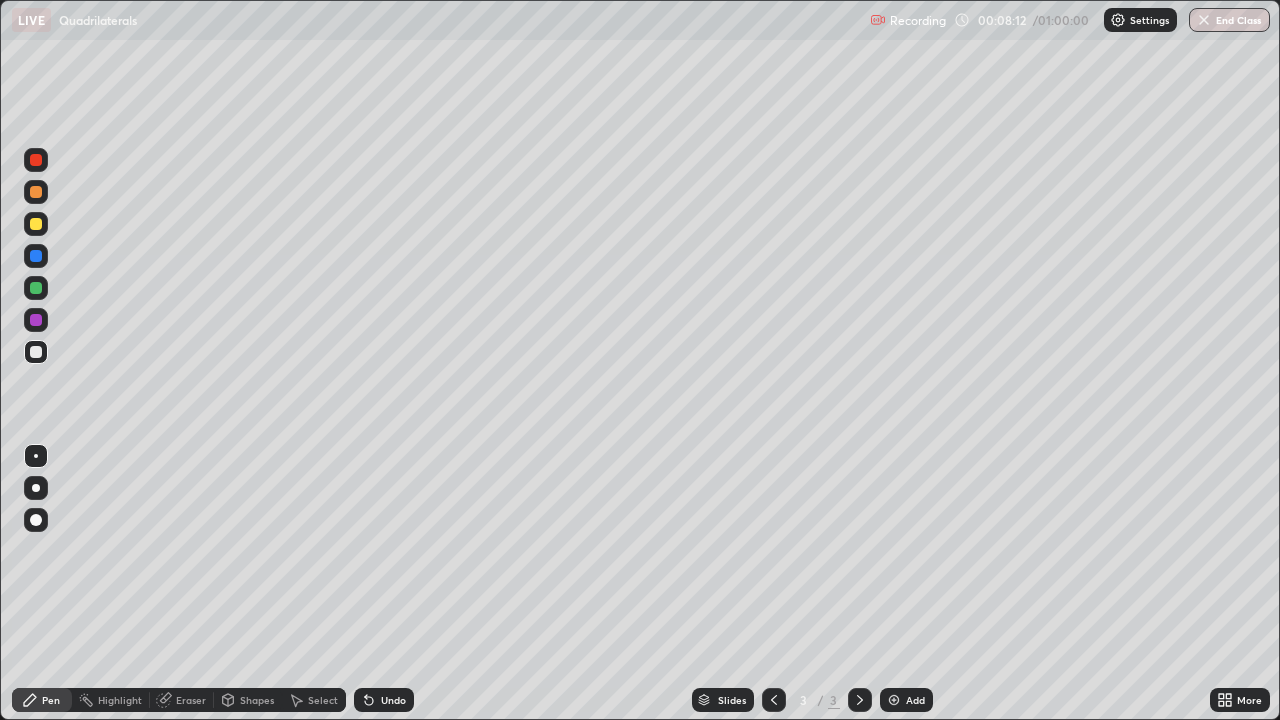 click on "Undo" at bounding box center (393, 700) 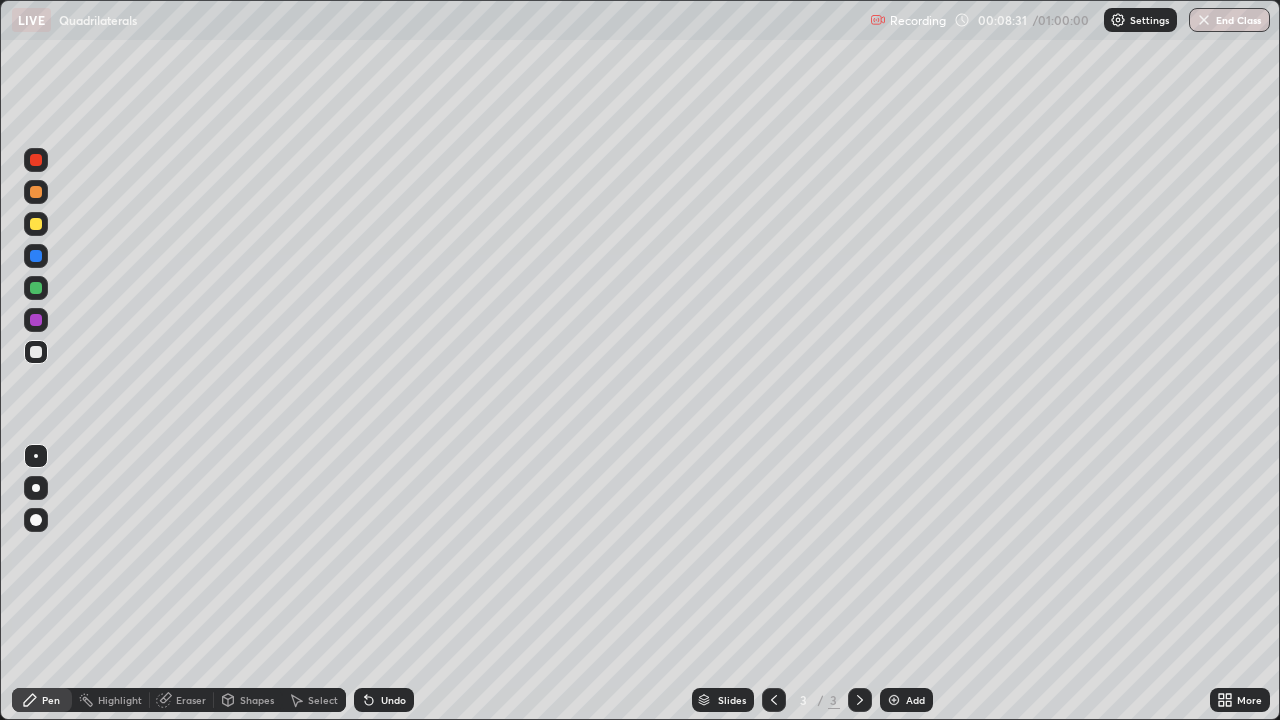 click on "Undo" at bounding box center [393, 700] 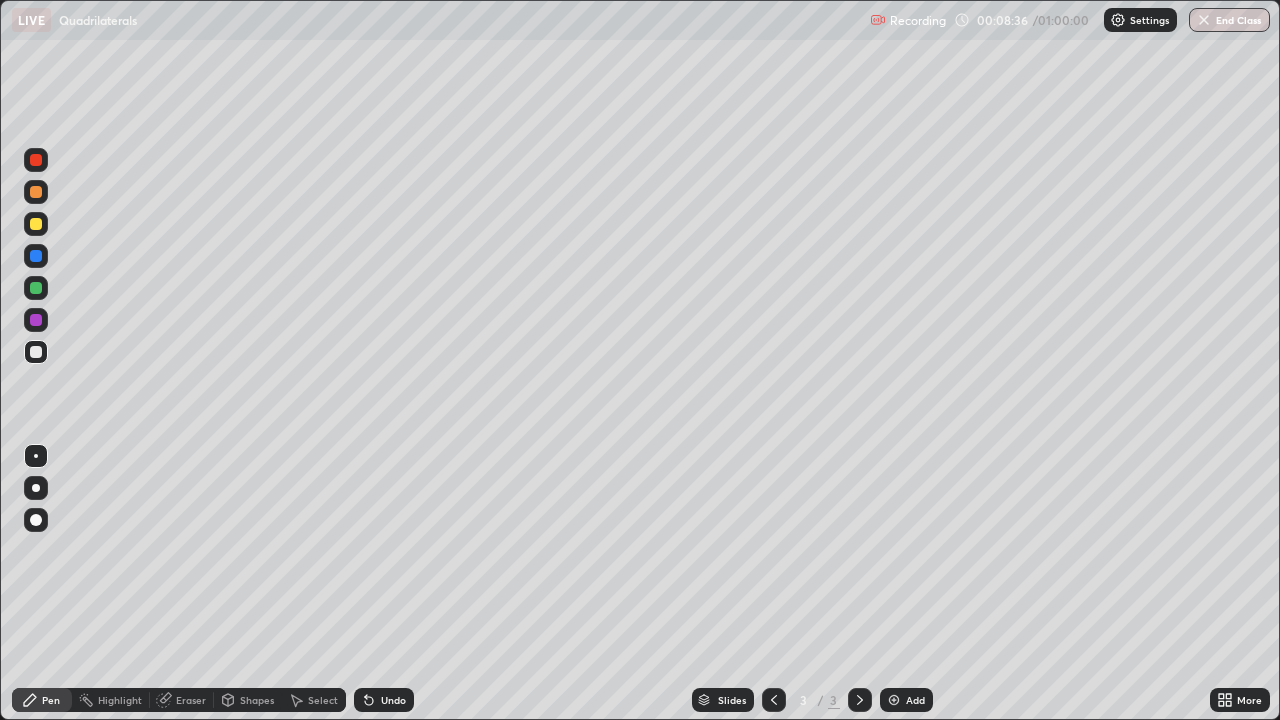 click 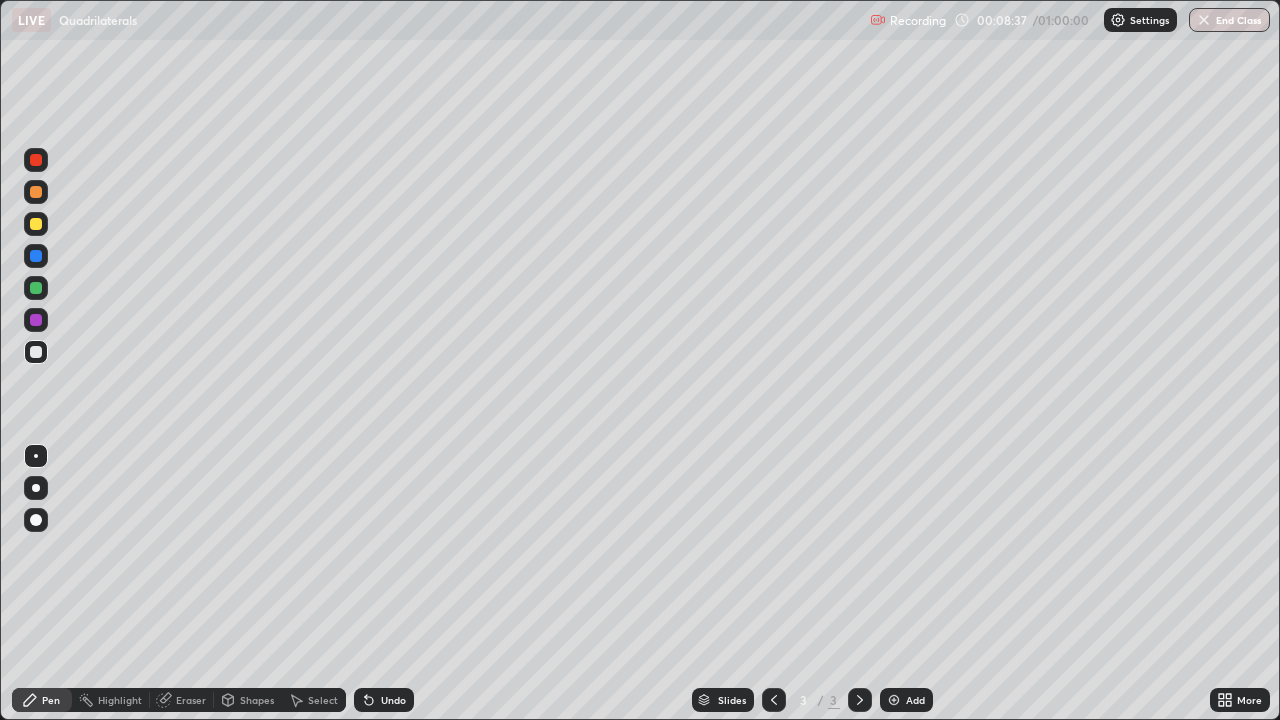 click on "Undo" at bounding box center [393, 700] 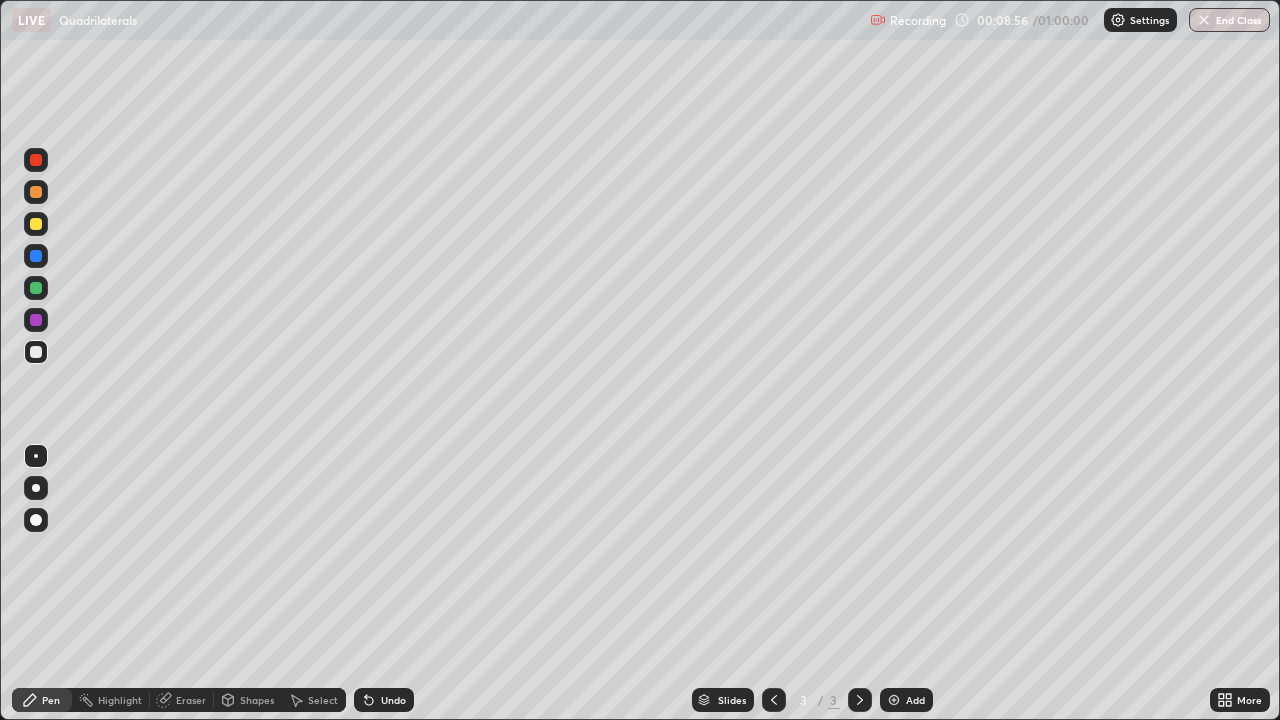 click on "Undo" at bounding box center (384, 700) 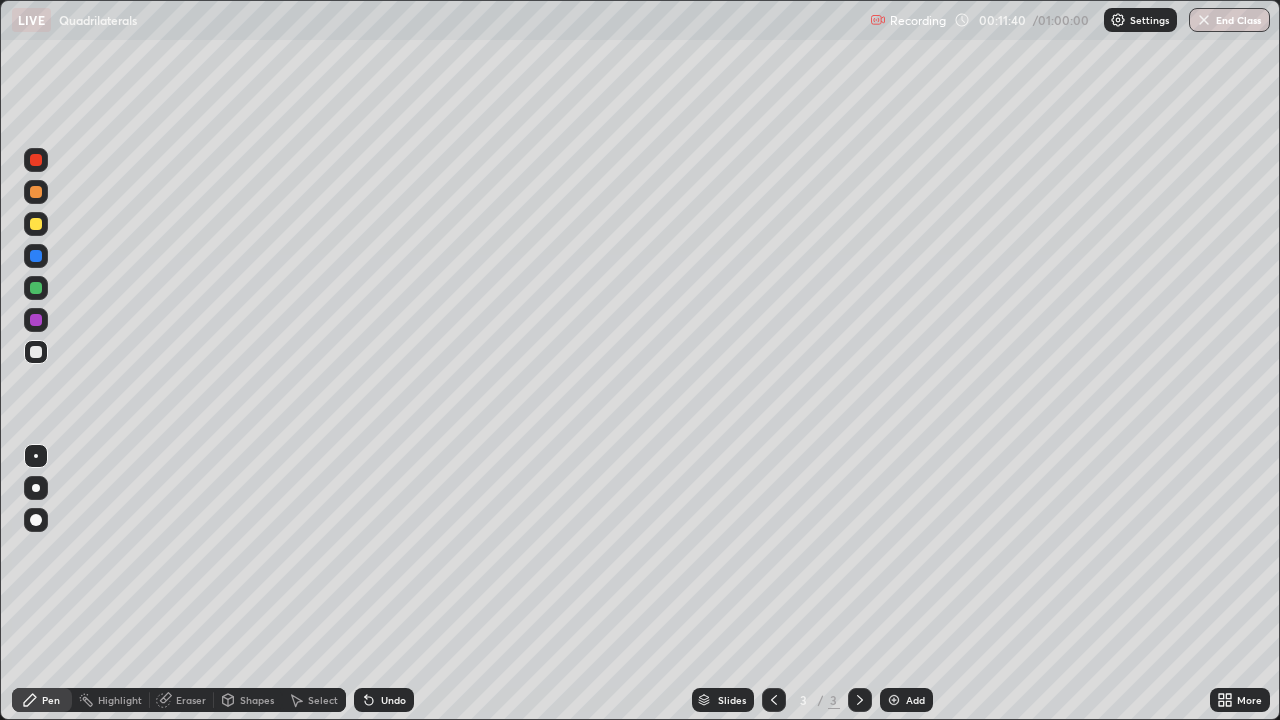 click on "Undo" at bounding box center [384, 700] 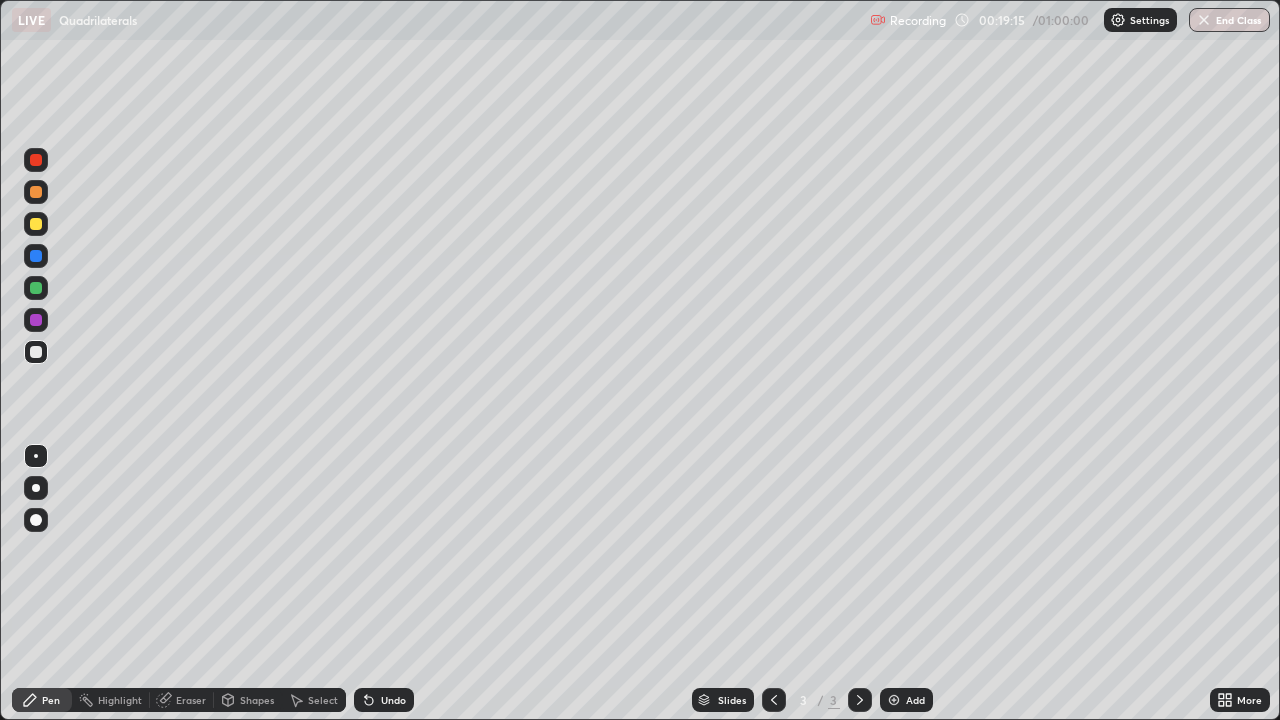click at bounding box center (894, 700) 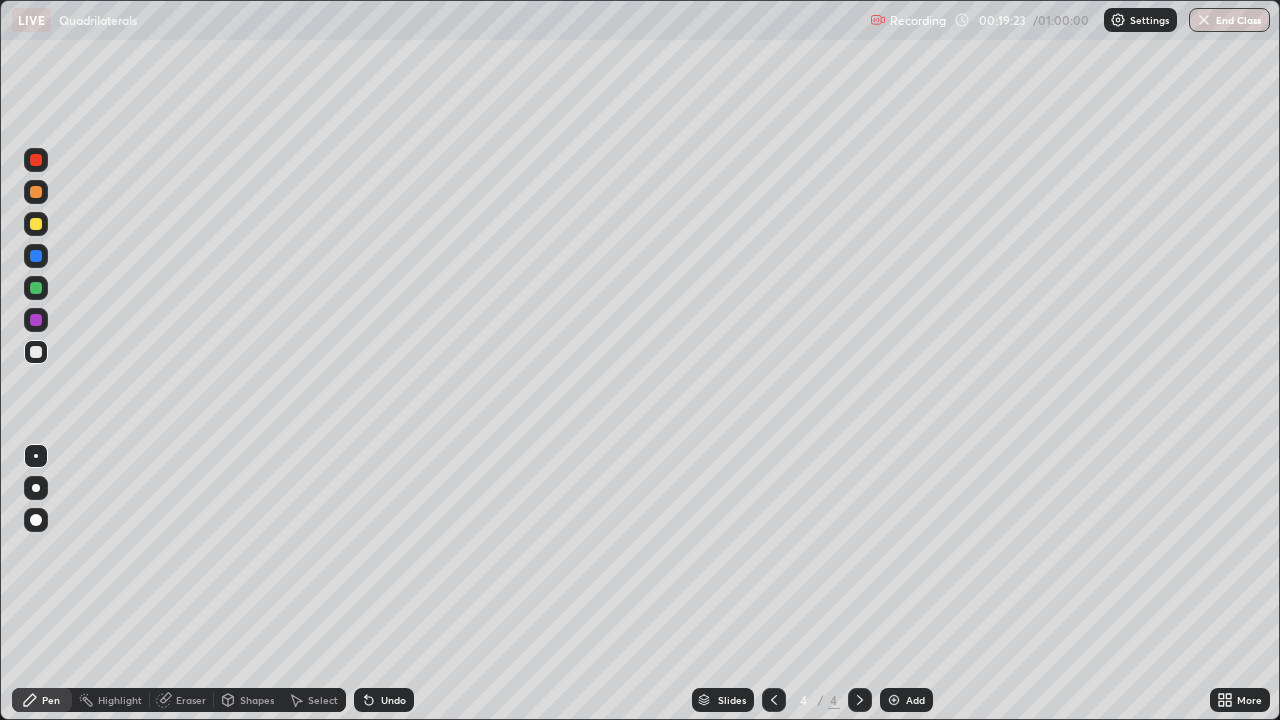 click at bounding box center (36, 224) 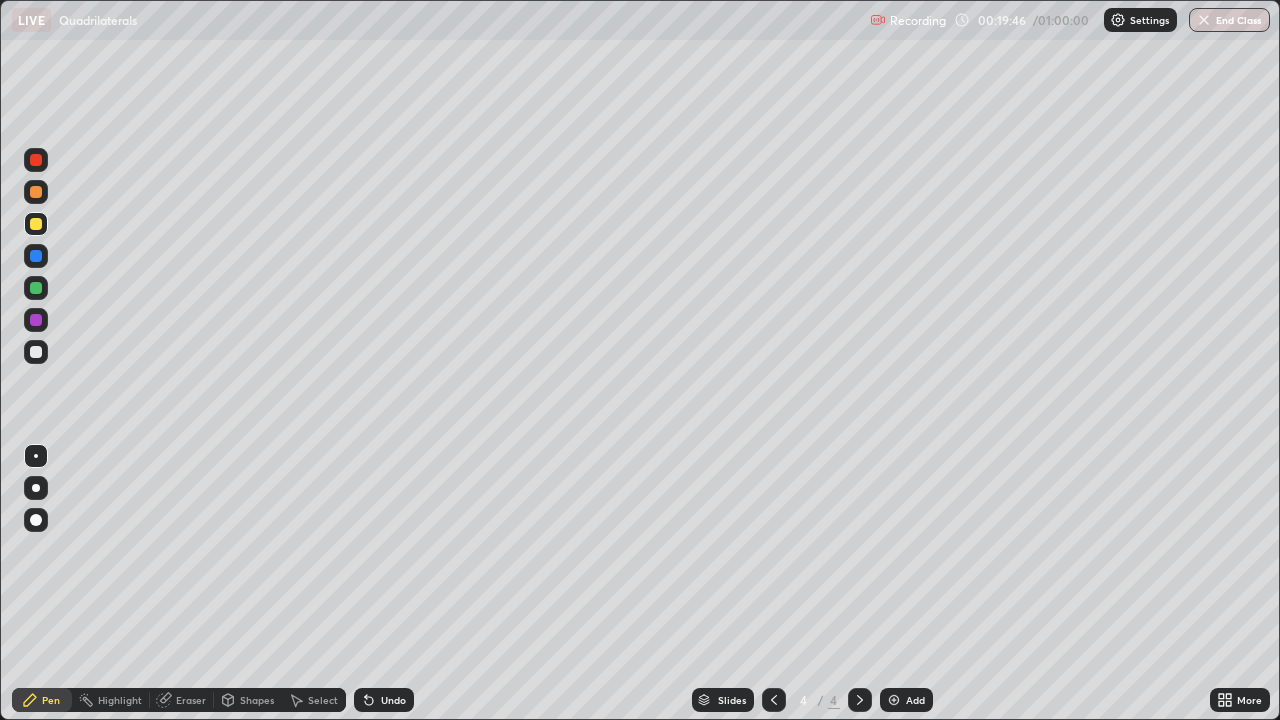 click on "Undo" at bounding box center (384, 700) 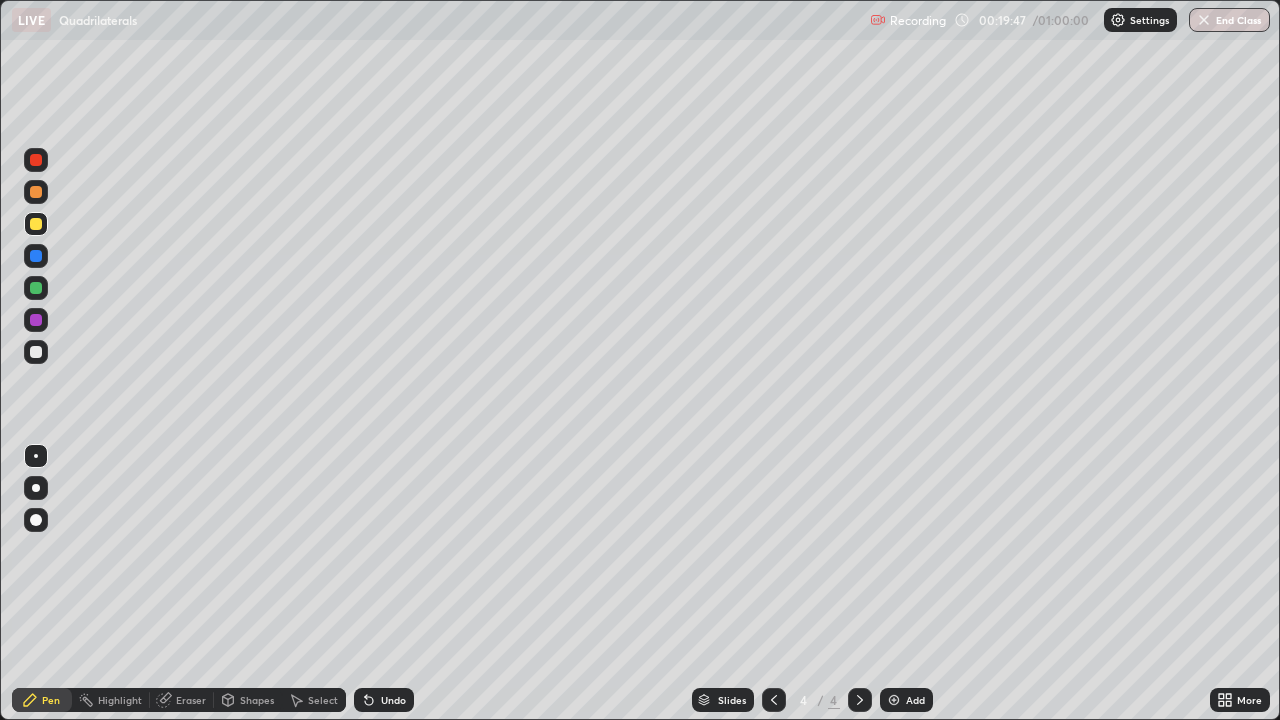 click on "Undo" at bounding box center [393, 700] 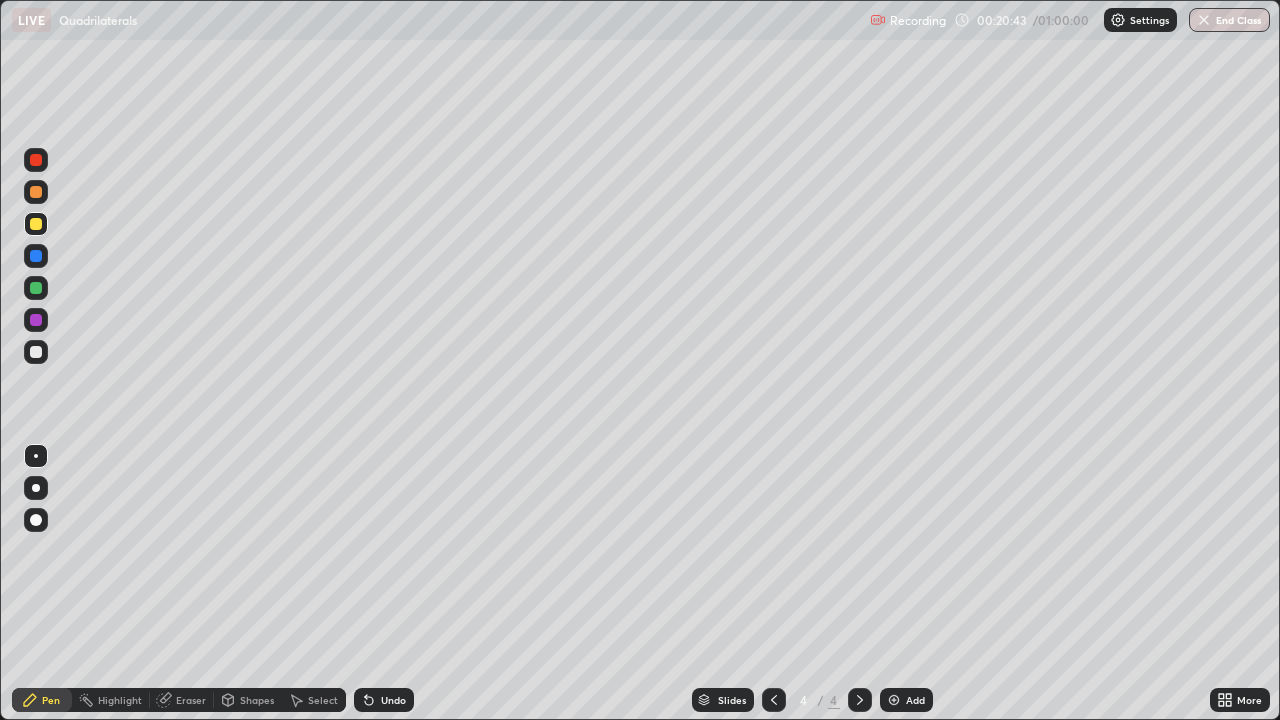 click on "Undo" at bounding box center (384, 700) 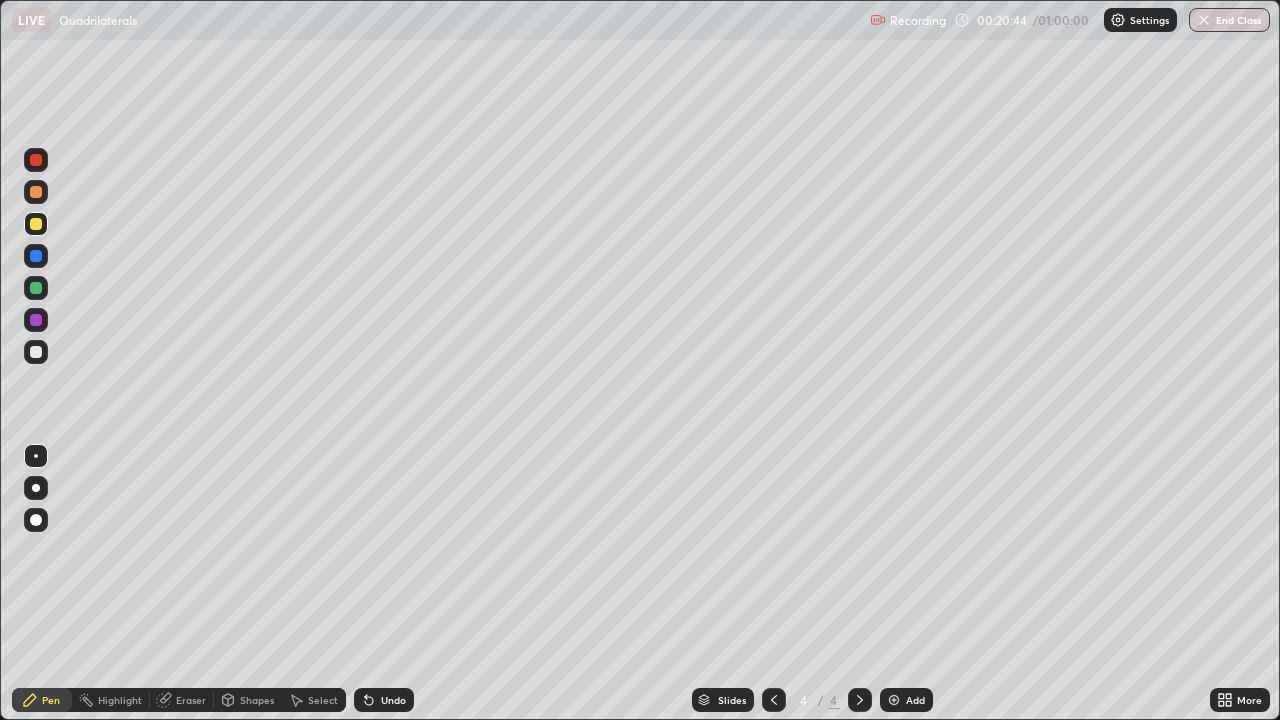 click 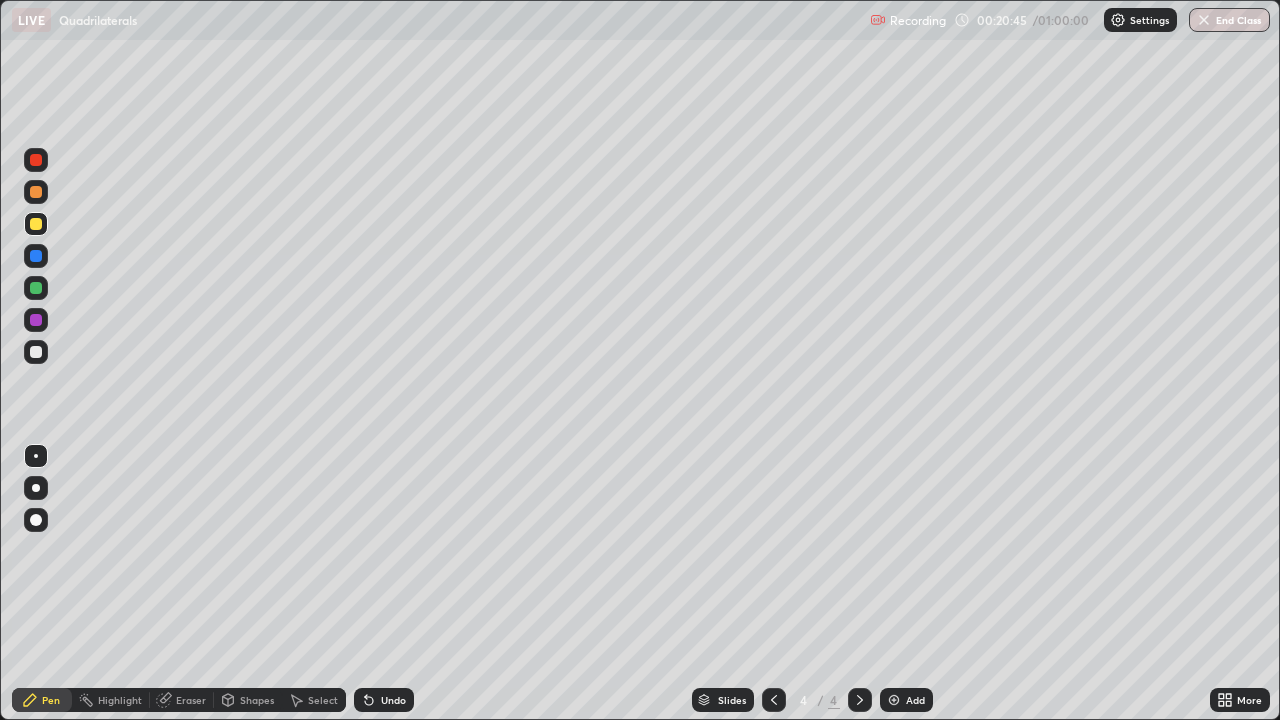 click 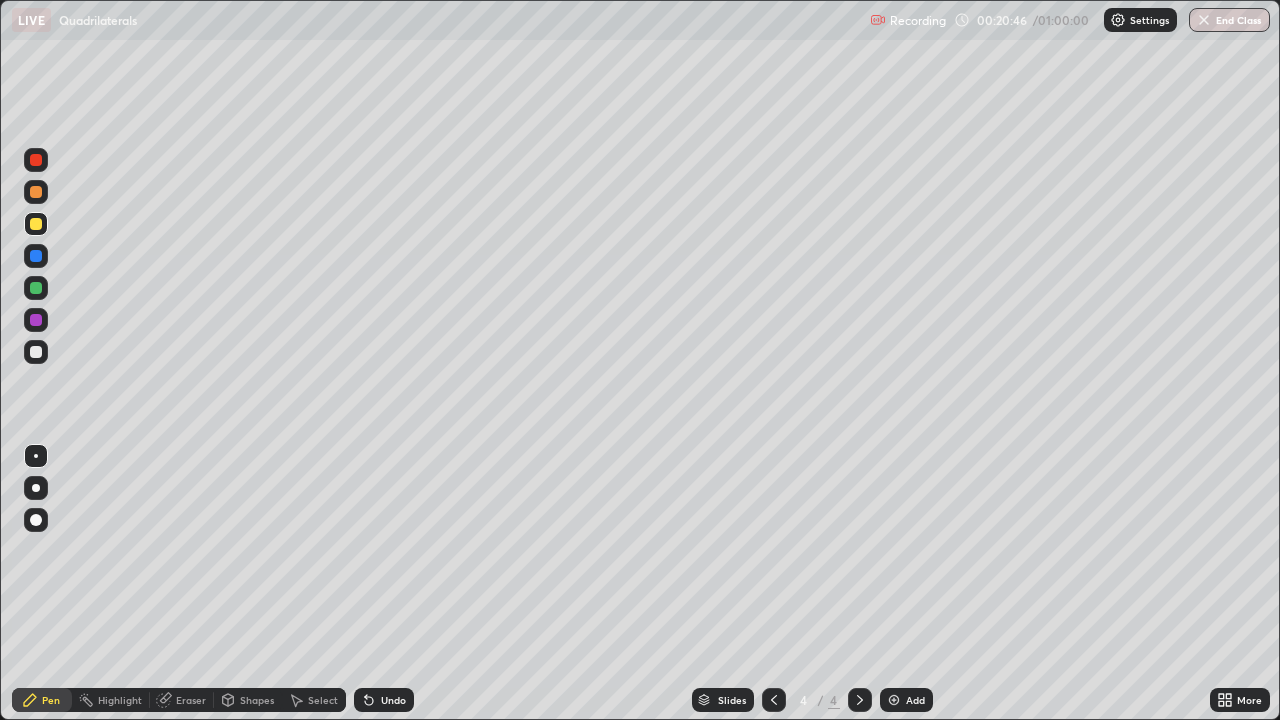 click on "Undo" at bounding box center (384, 700) 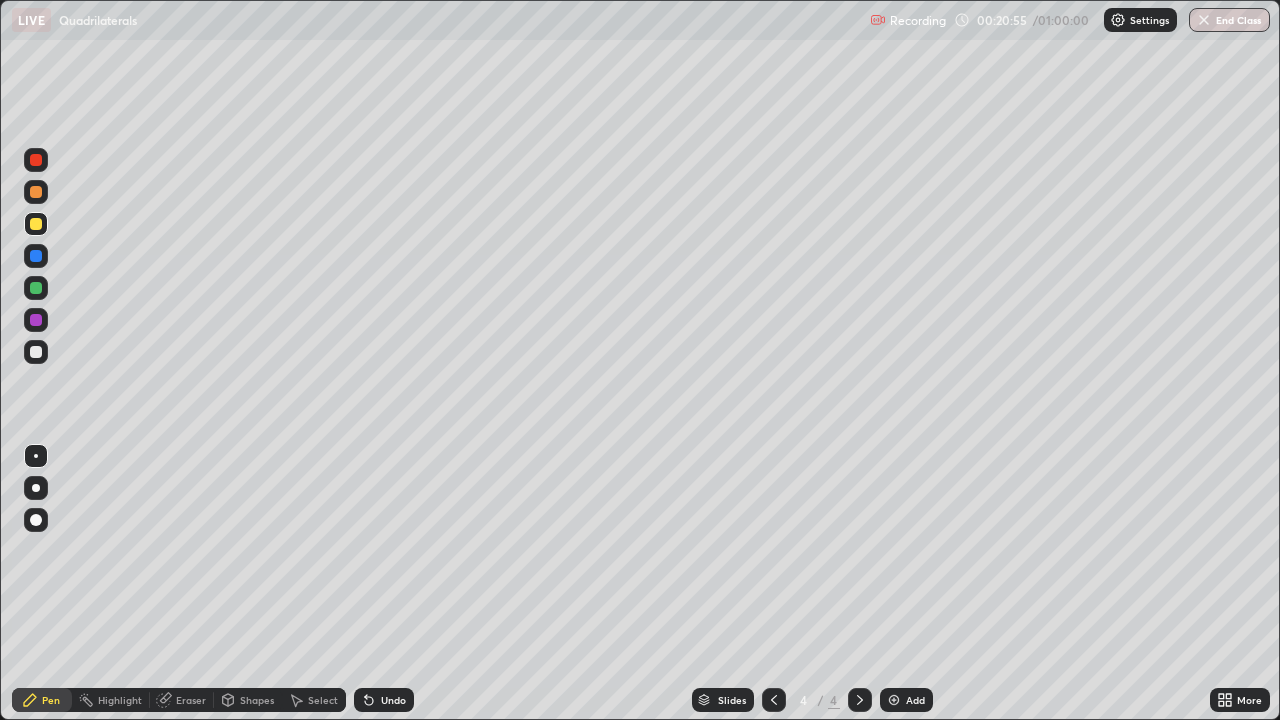click on "Shapes" at bounding box center (257, 700) 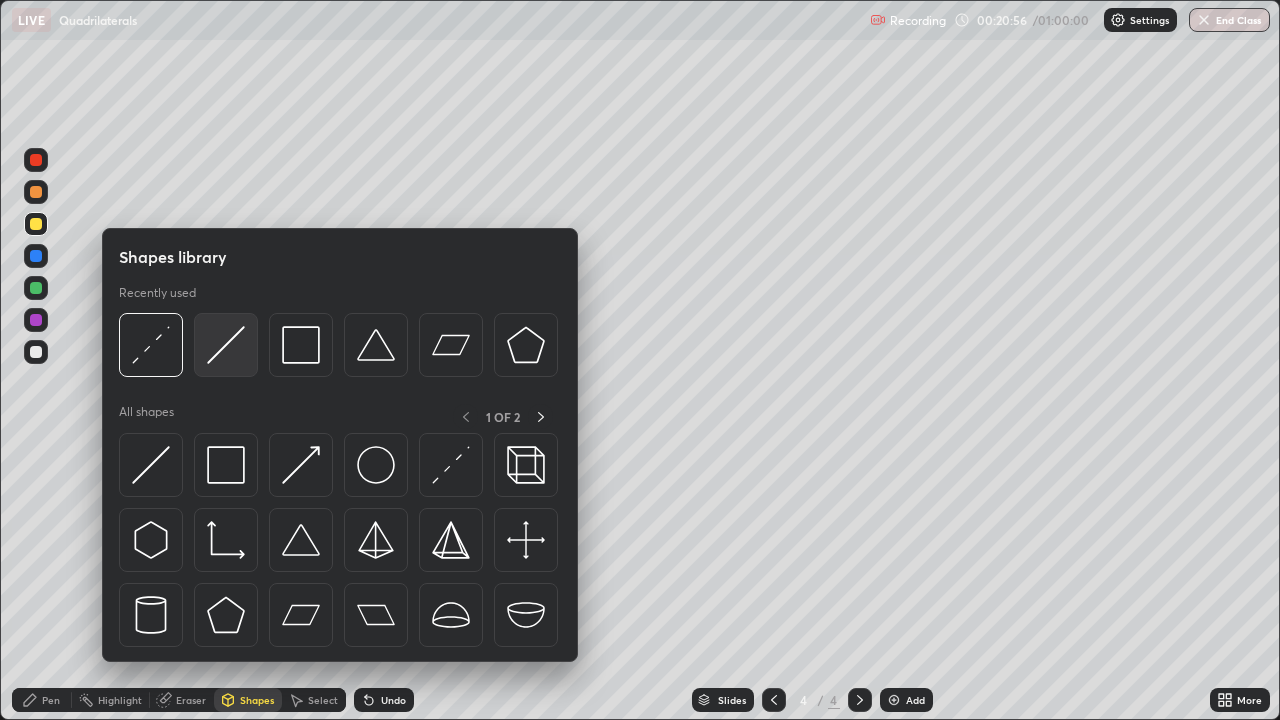 click at bounding box center [226, 345] 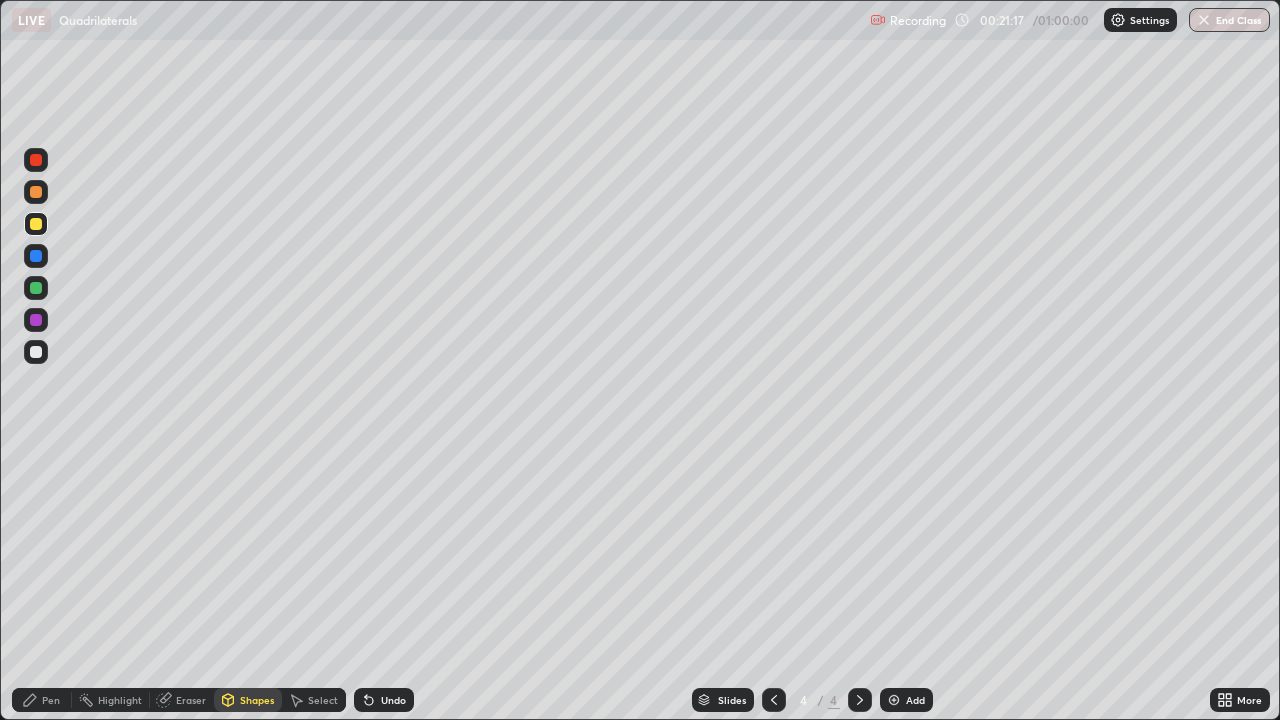click on "Shapes" at bounding box center [257, 700] 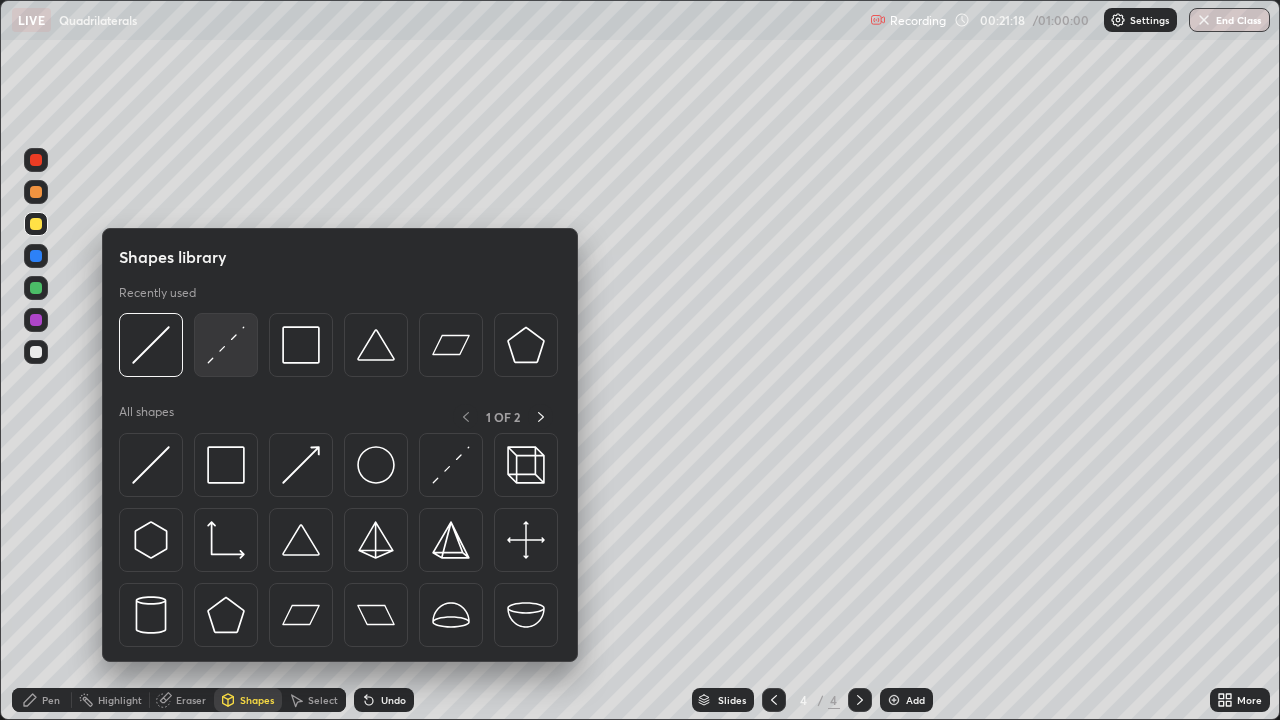 click at bounding box center [226, 345] 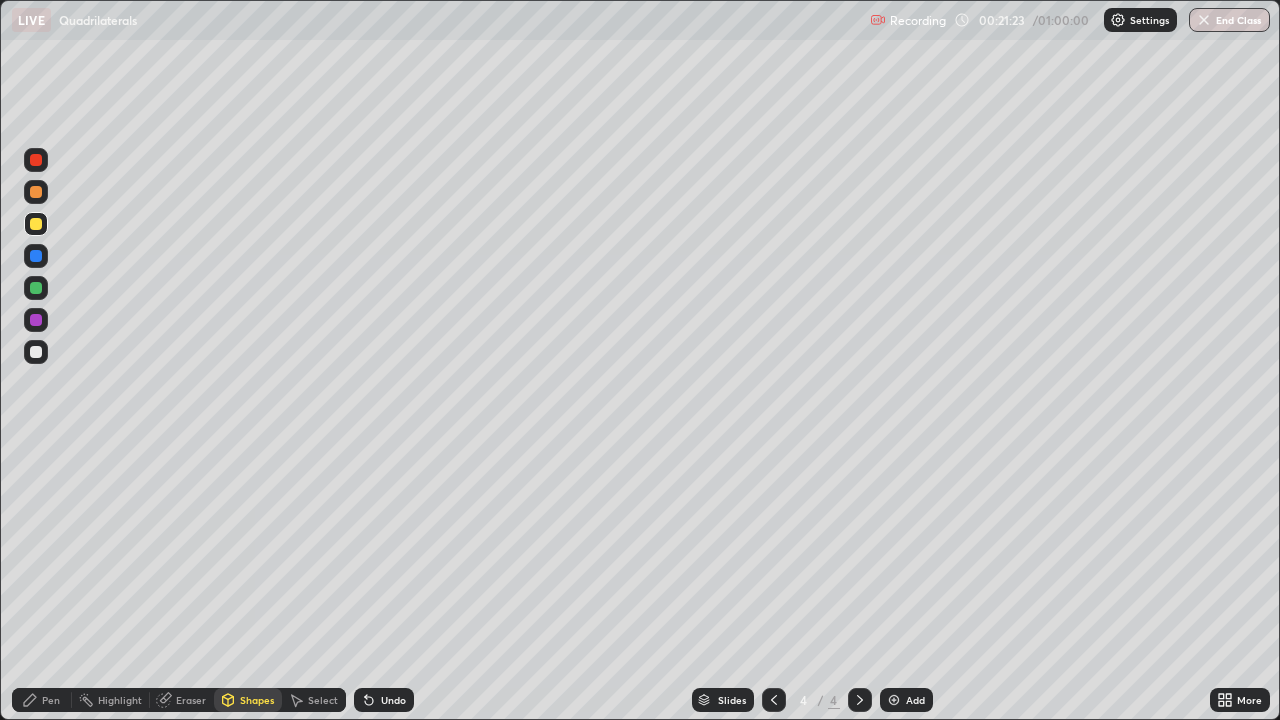 click on "Shapes" at bounding box center (257, 700) 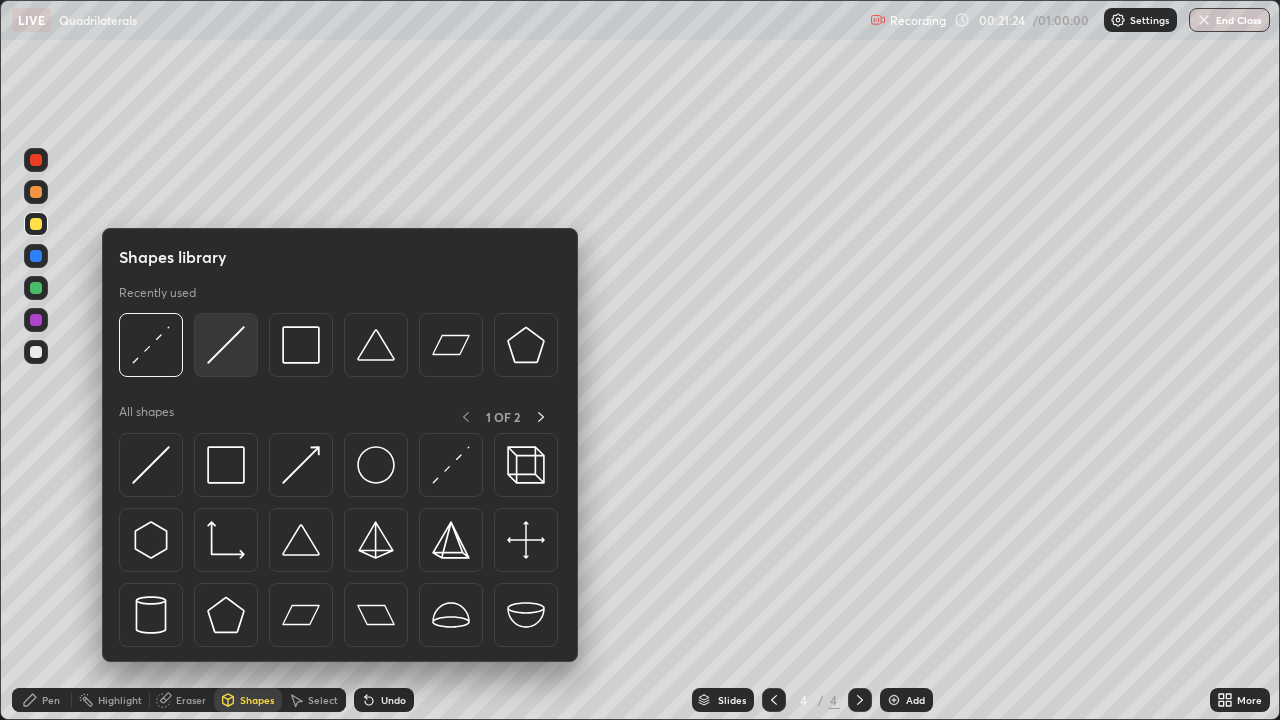 click at bounding box center (226, 345) 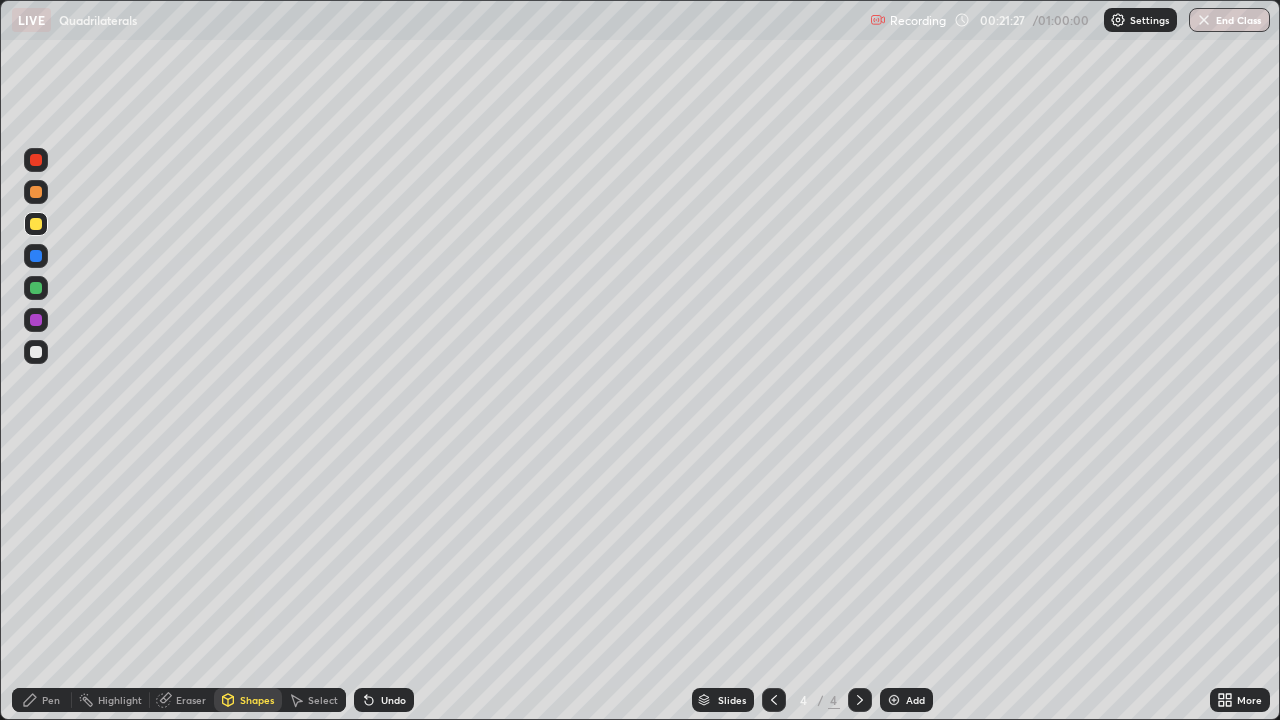click 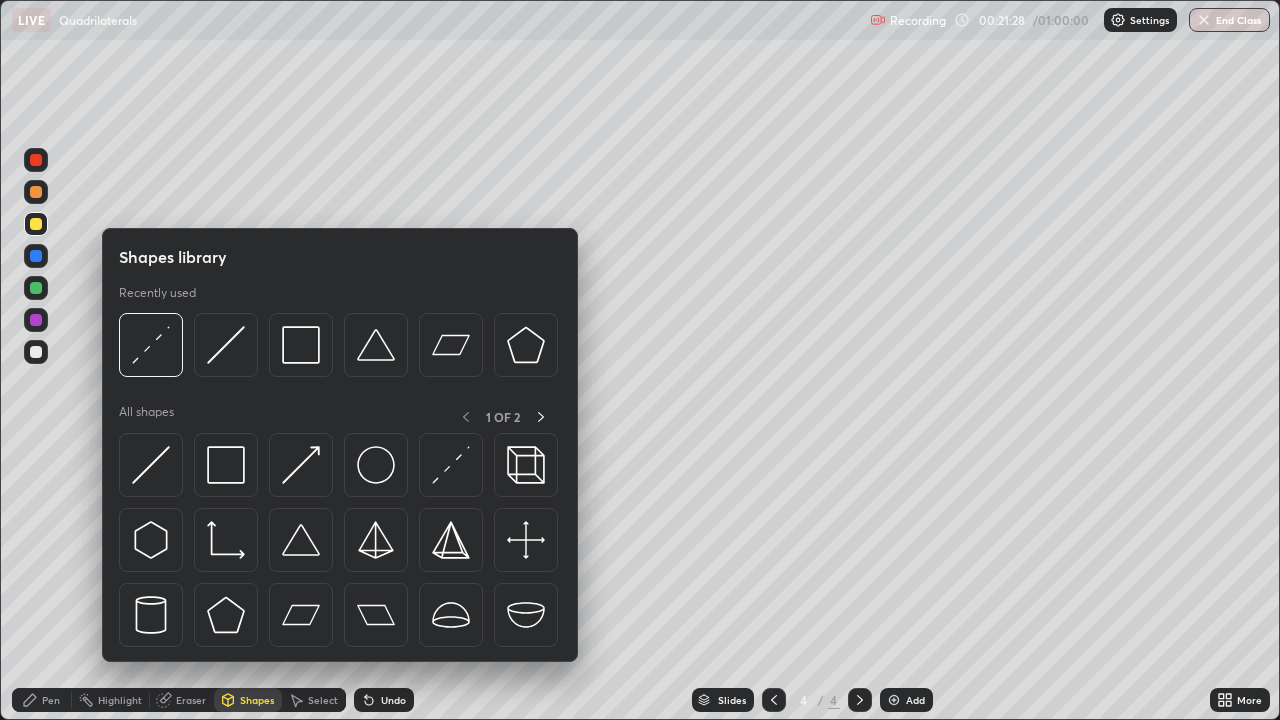 click on "Shapes" at bounding box center [248, 700] 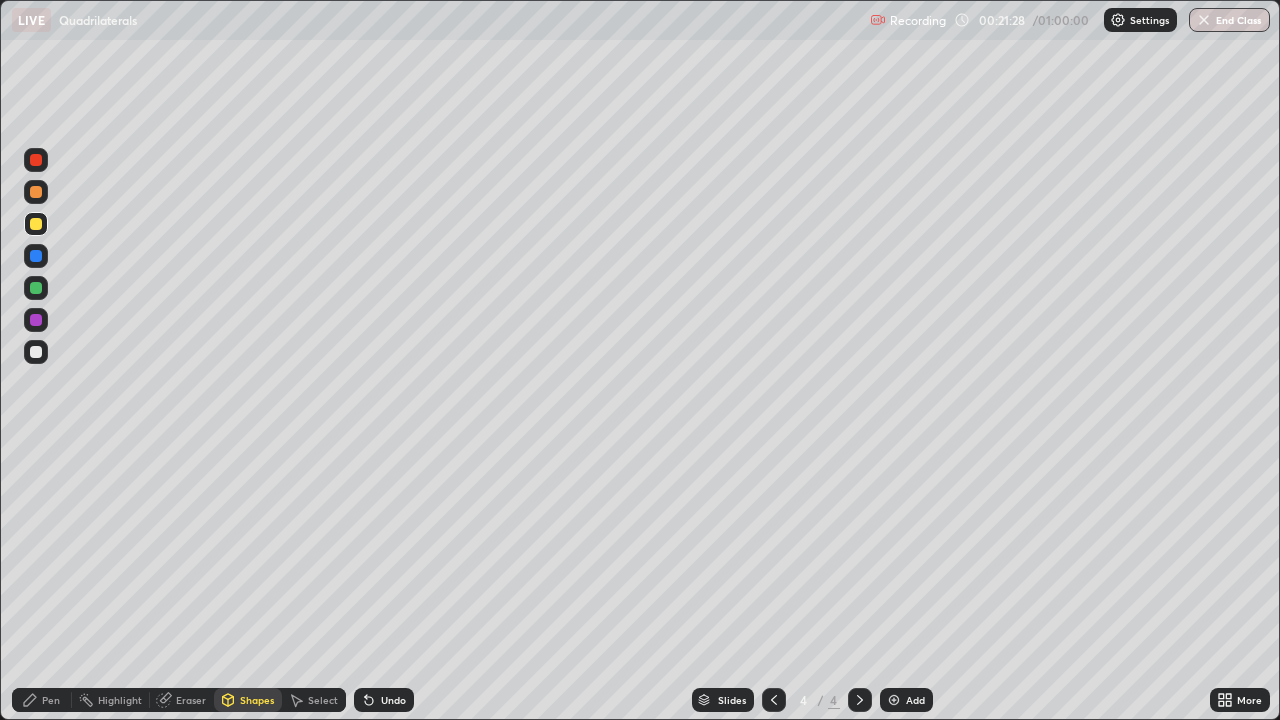 click on "Shapes" at bounding box center [257, 700] 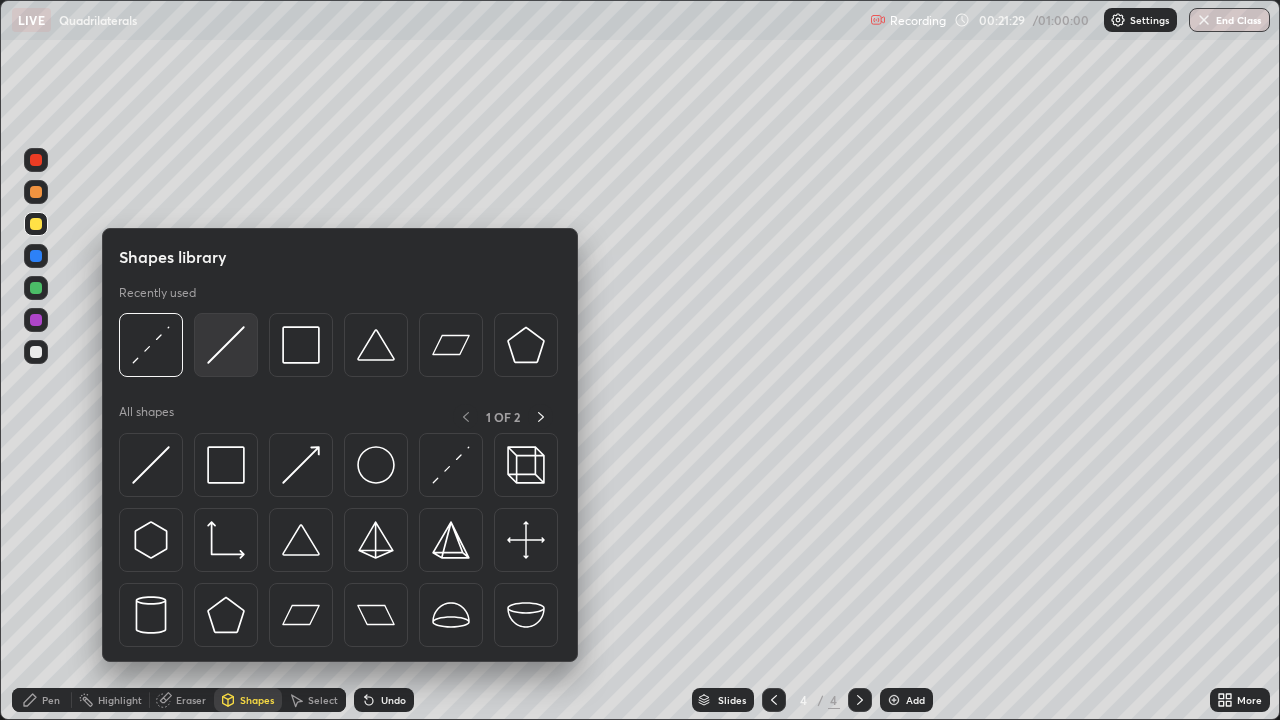 click at bounding box center (226, 345) 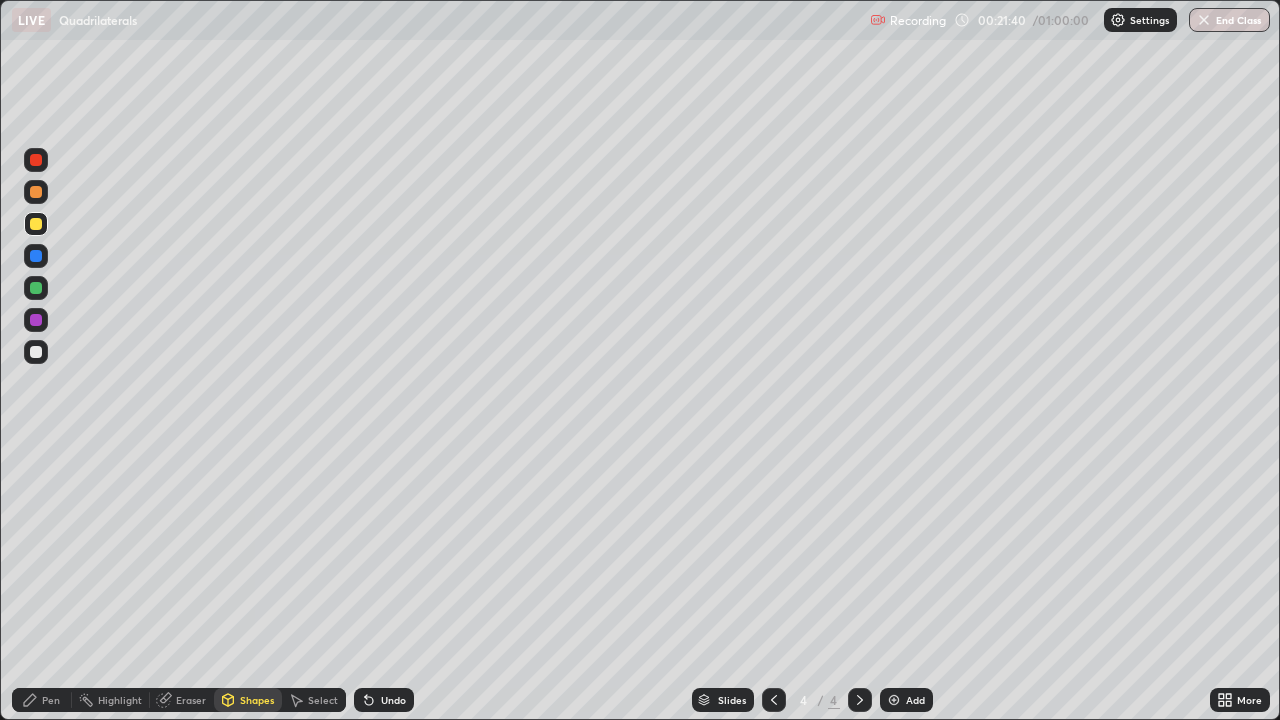 click on "Undo" at bounding box center (393, 700) 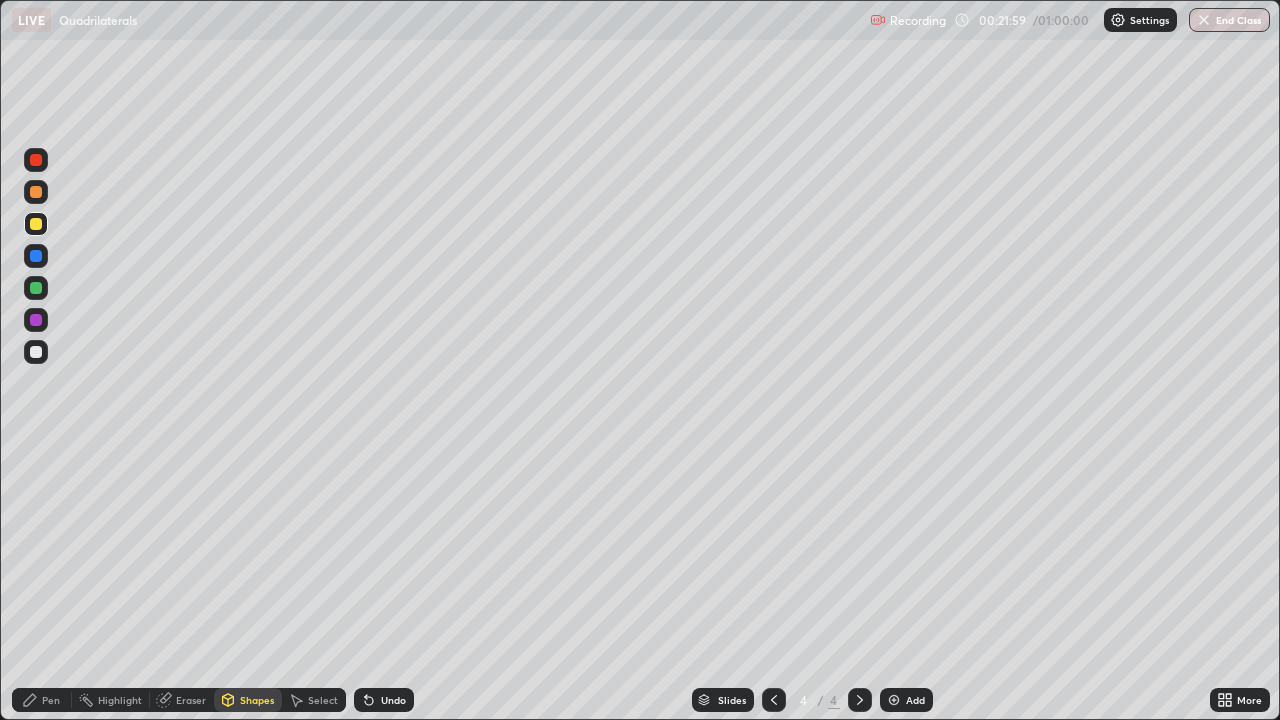 click on "Pen" at bounding box center [42, 700] 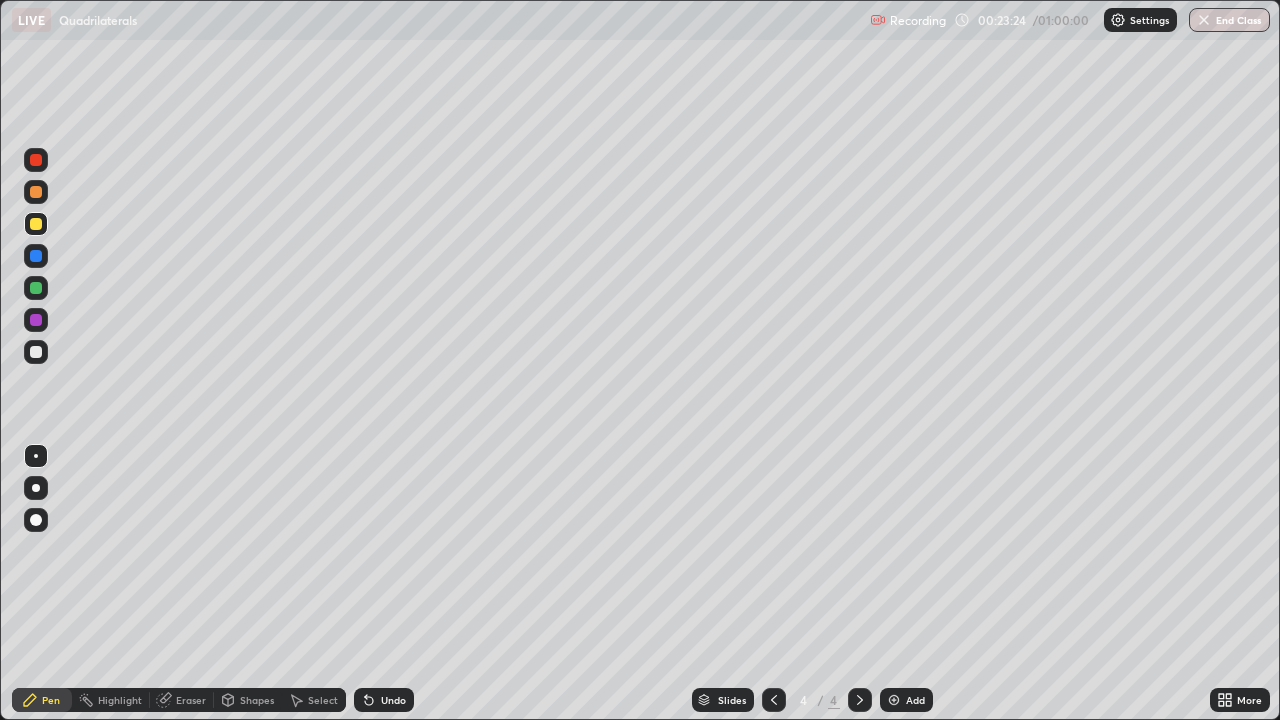 click at bounding box center [36, 352] 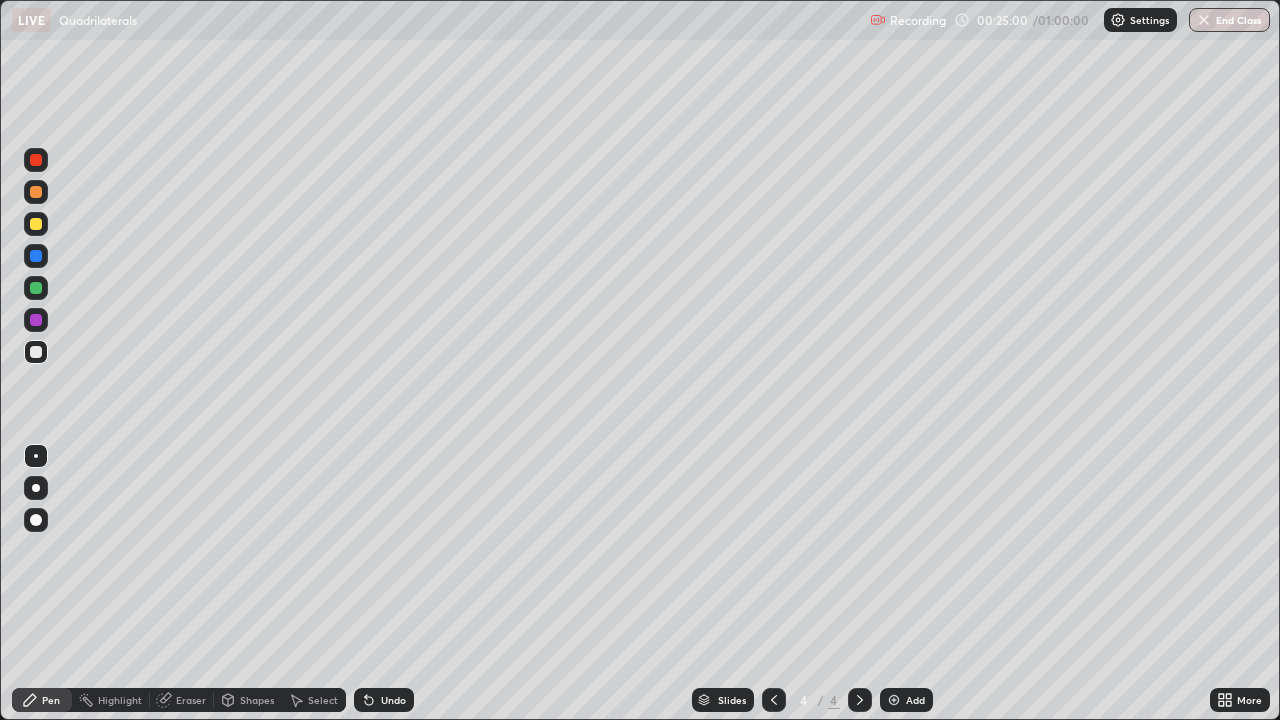 click on "Undo" at bounding box center (393, 700) 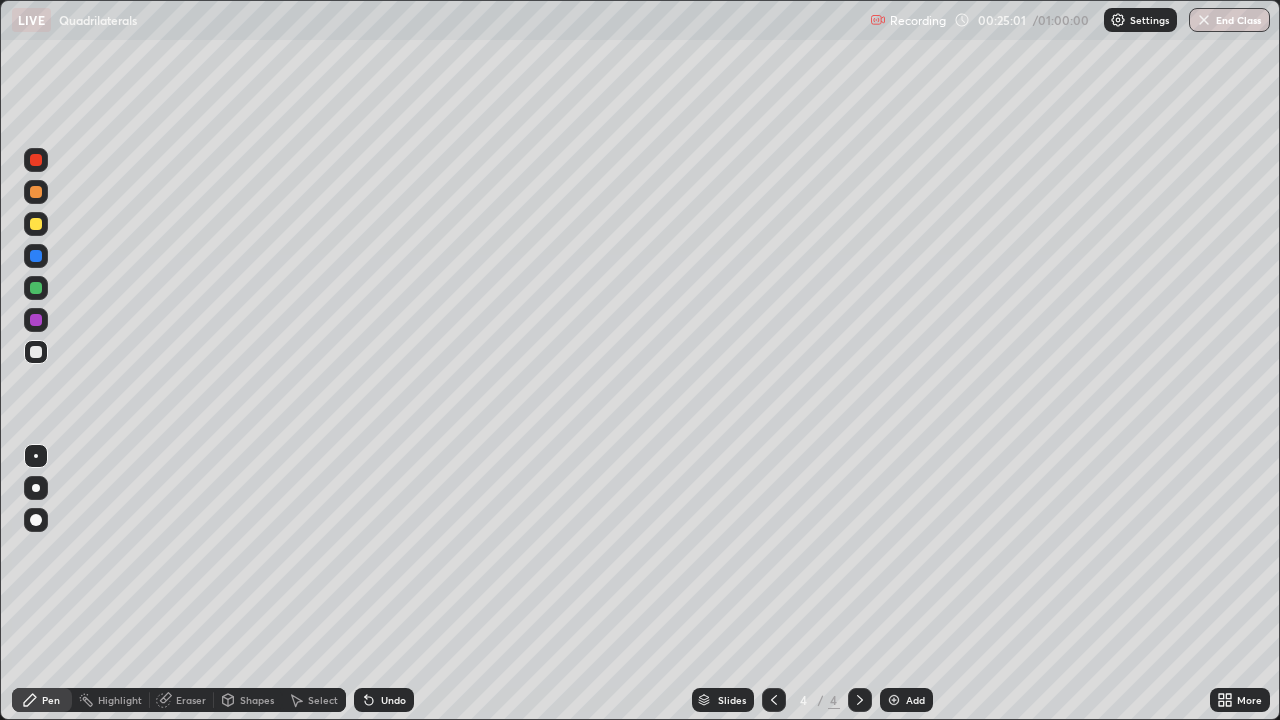 click on "Undo" at bounding box center [384, 700] 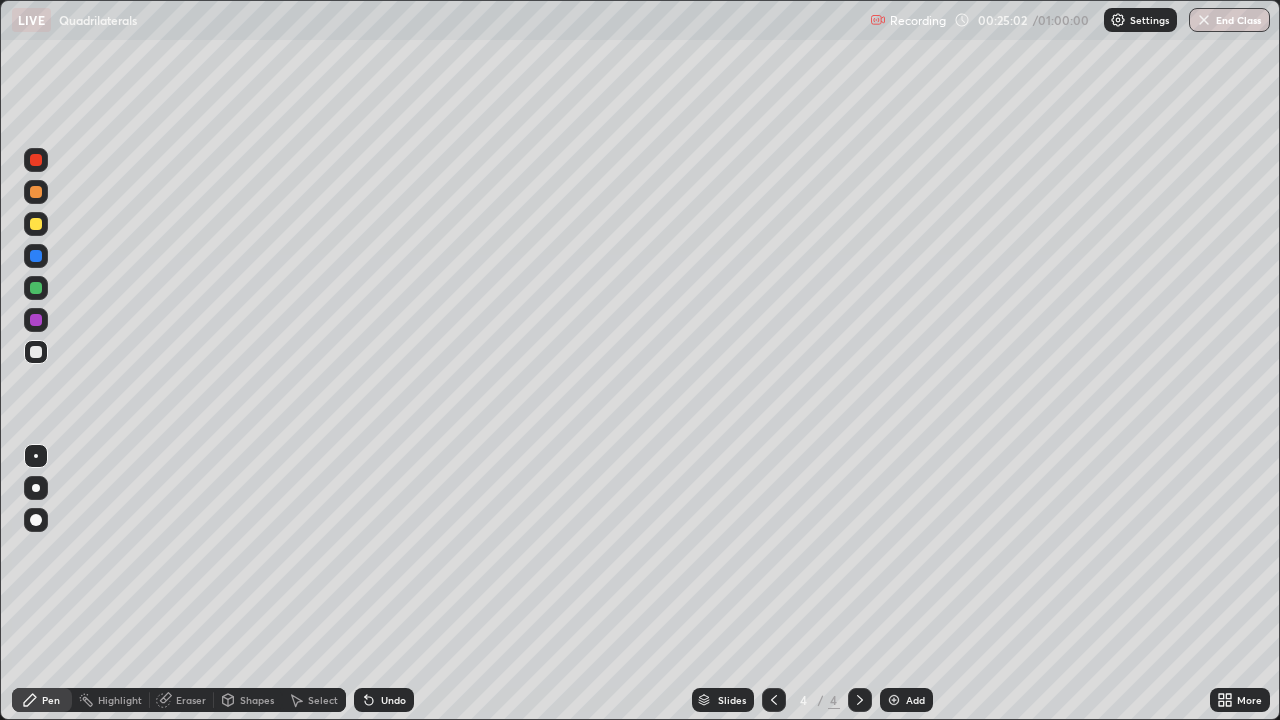 click on "Undo" at bounding box center (384, 700) 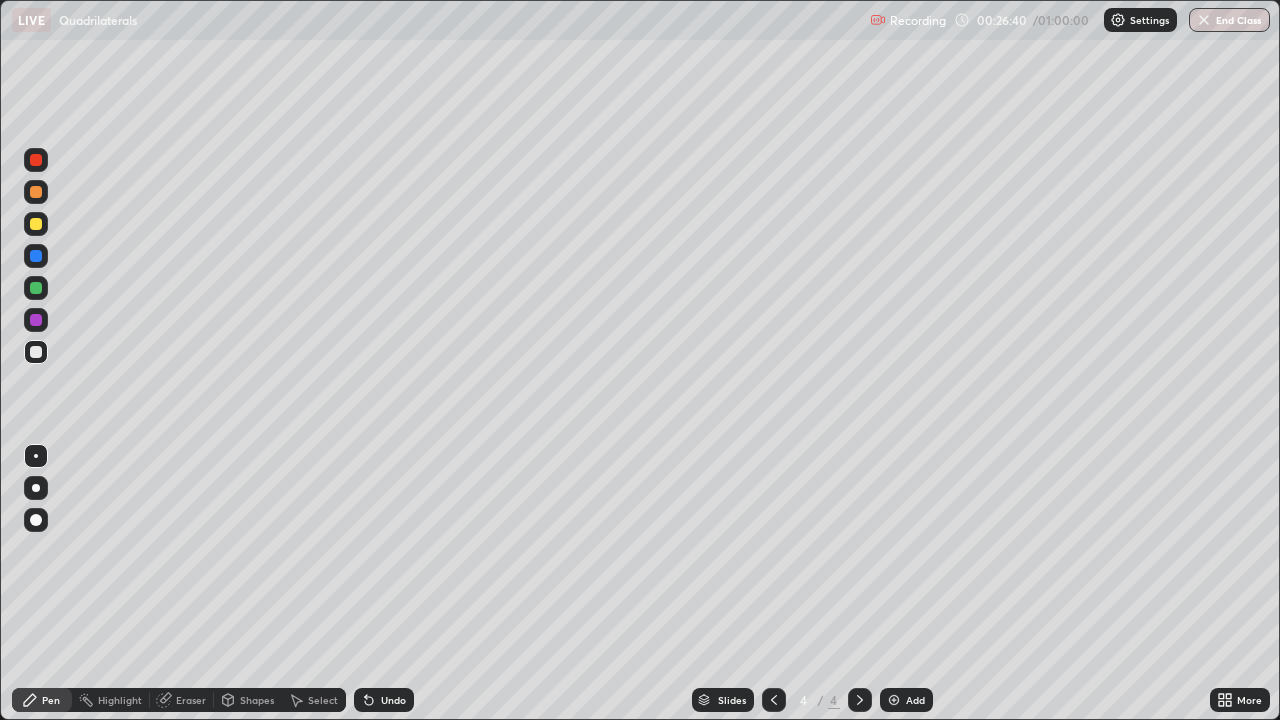 click on "Undo" at bounding box center [393, 700] 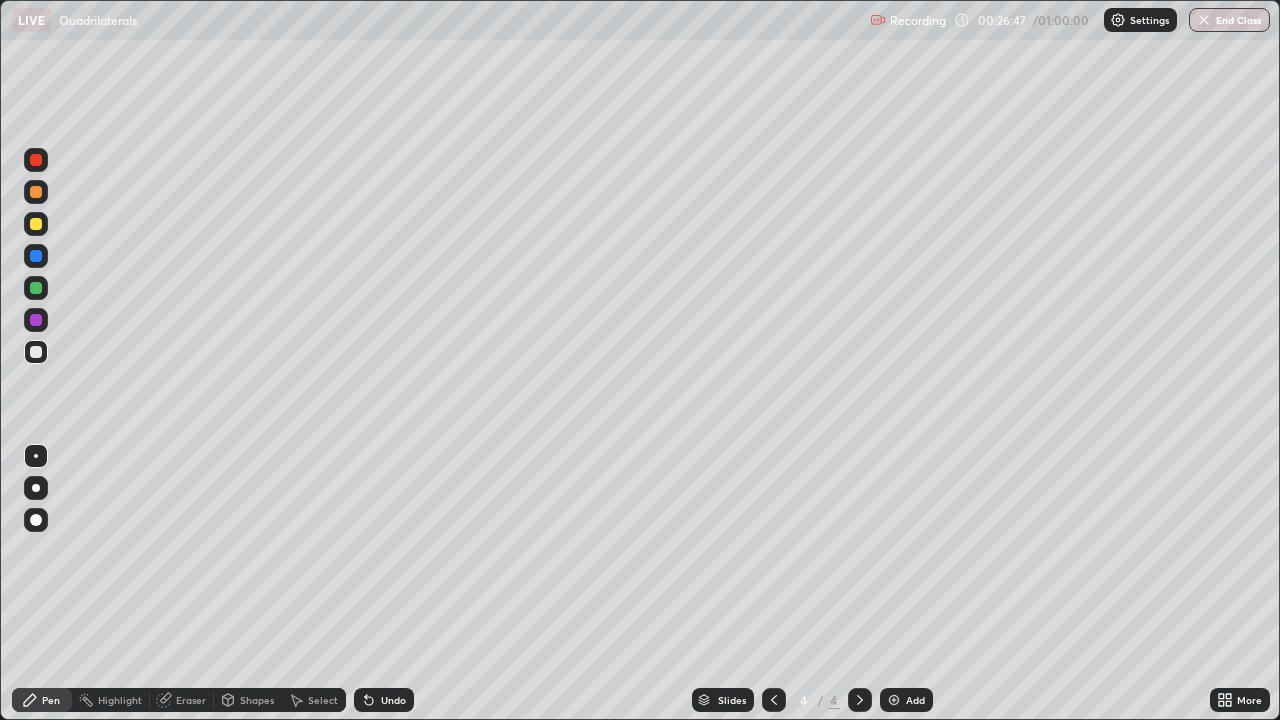 click on "Eraser" at bounding box center [191, 700] 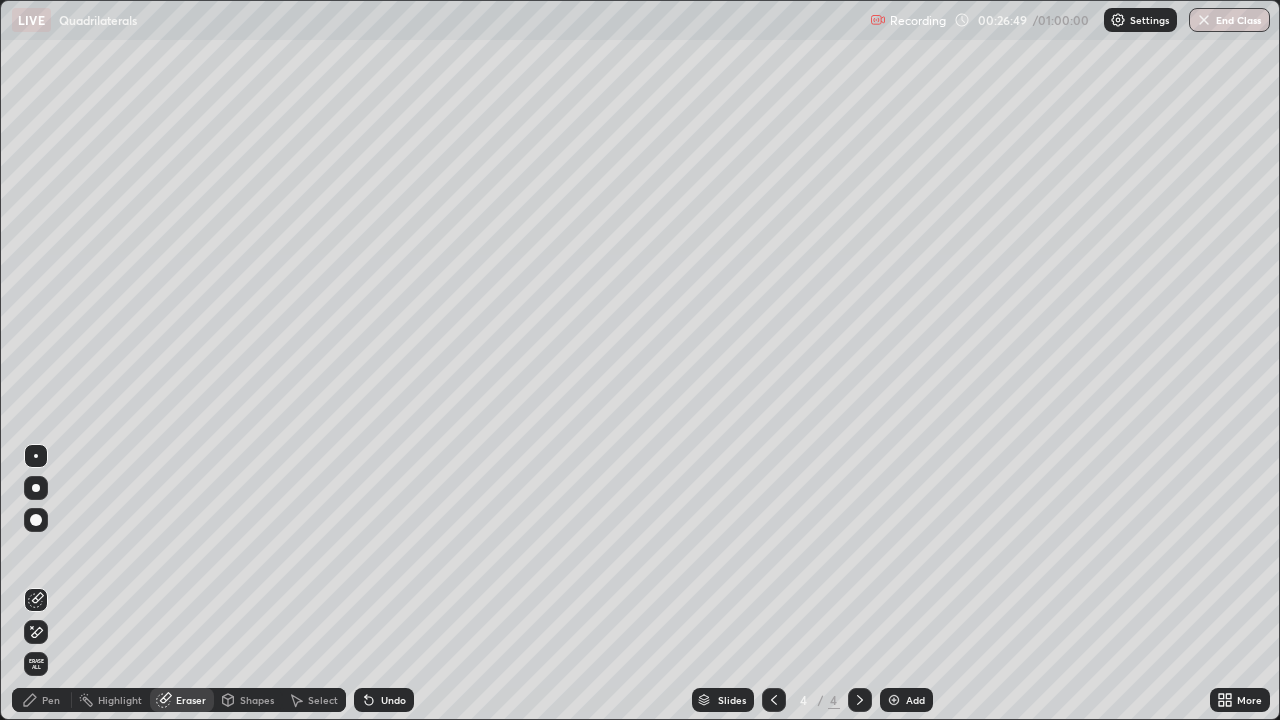 click on "Pen" at bounding box center (51, 700) 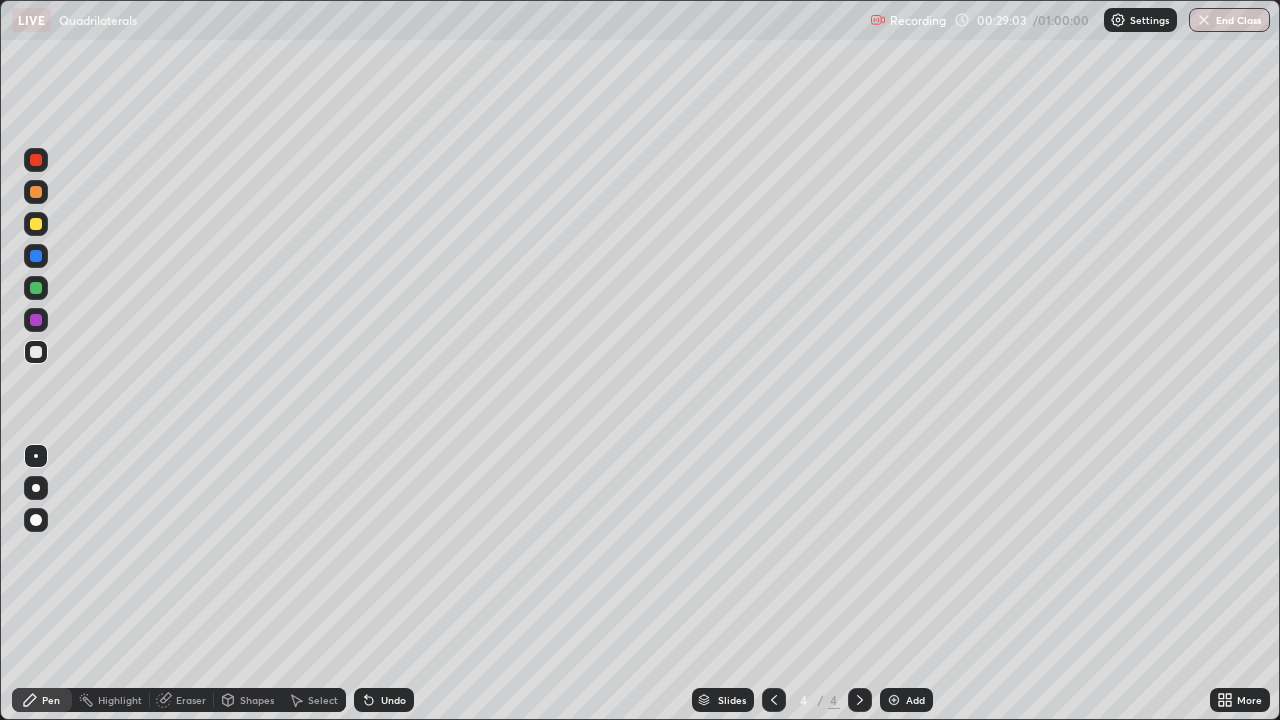 click on "Undo" at bounding box center [393, 700] 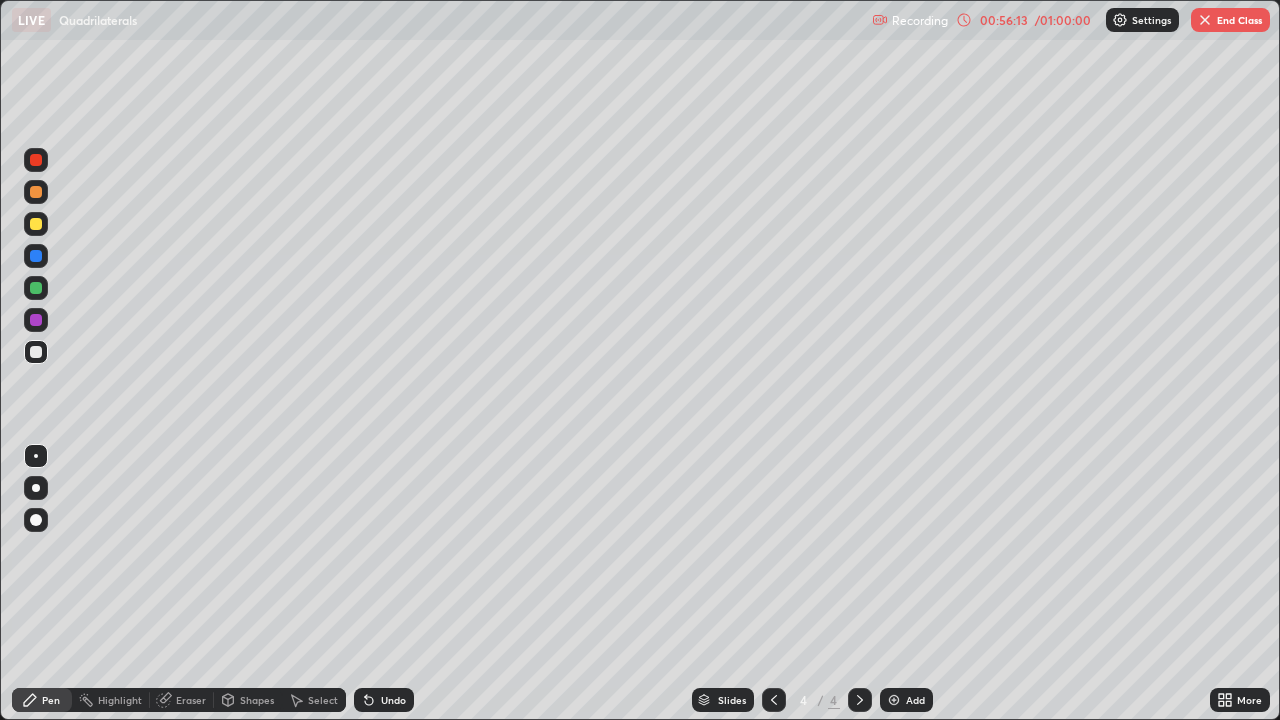 click on "End Class" at bounding box center (1230, 20) 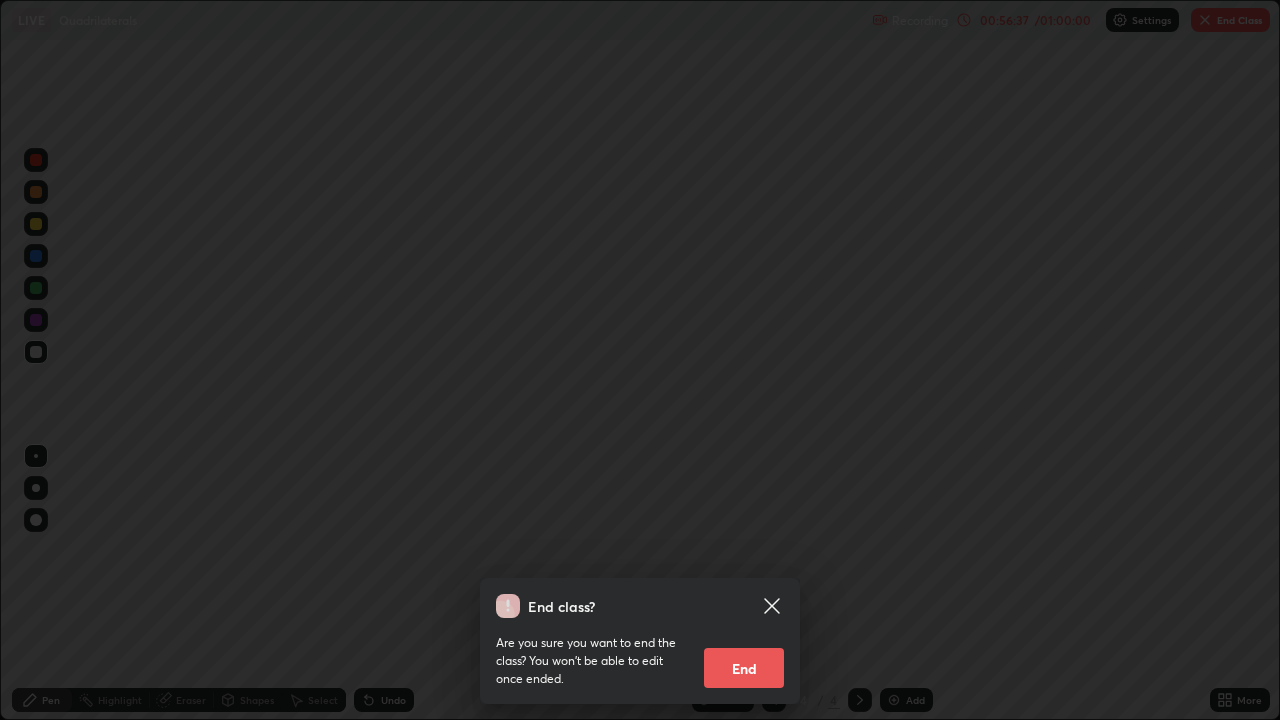 click on "End" at bounding box center [744, 668] 